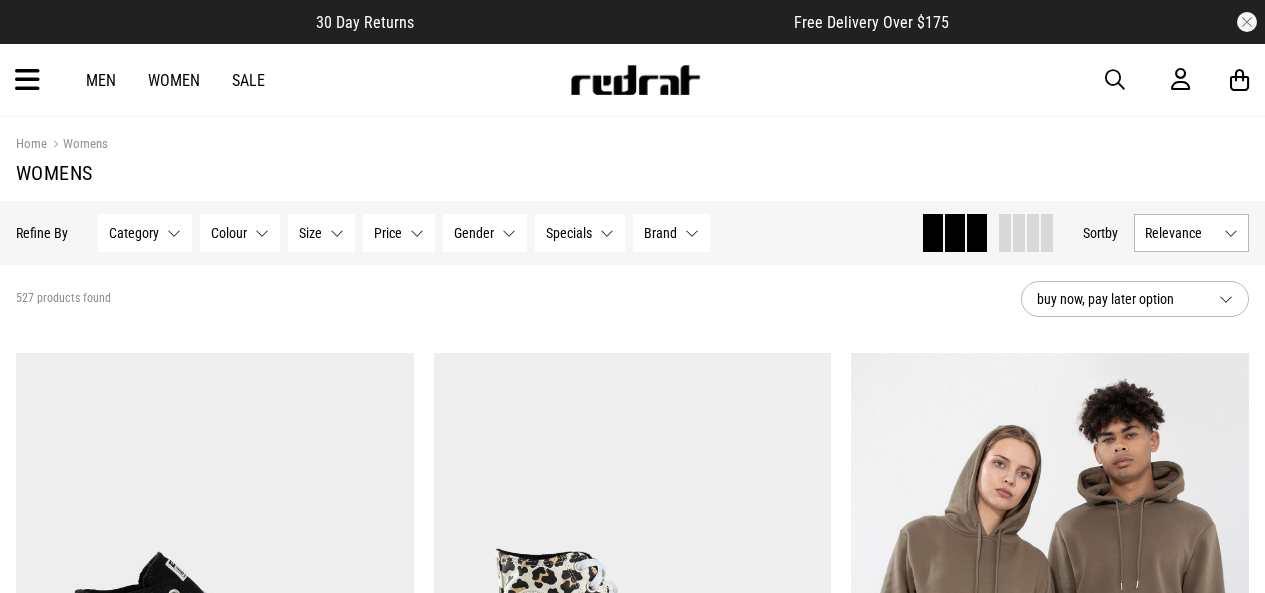 scroll, scrollTop: 0, scrollLeft: 0, axis: both 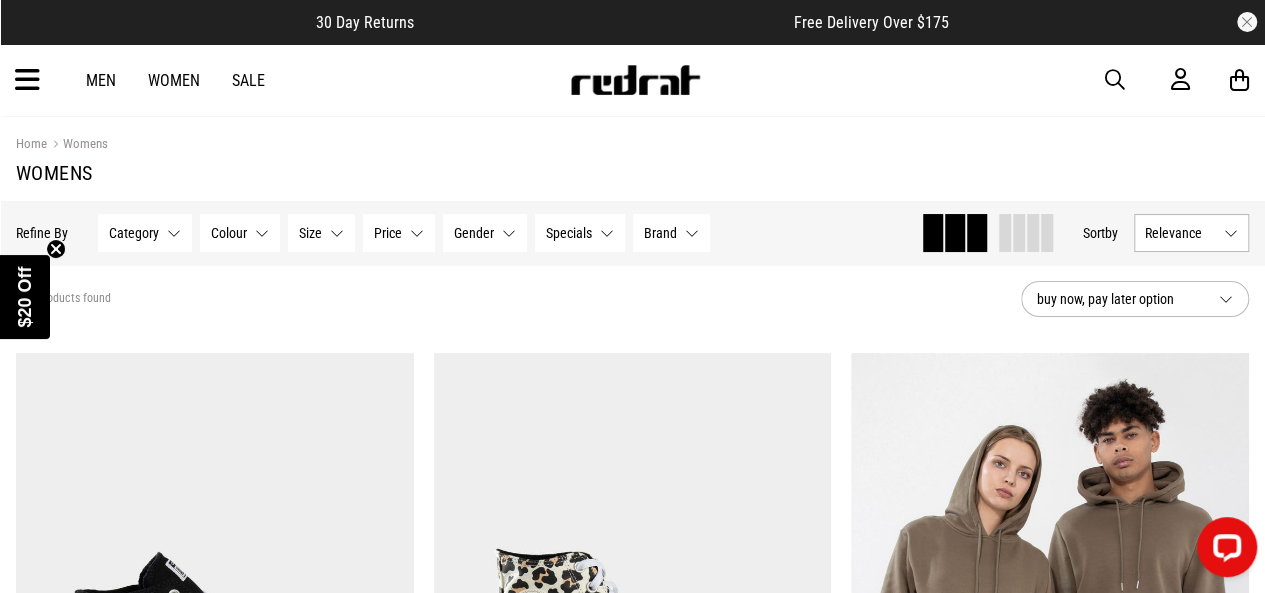 click at bounding box center [27, 80] 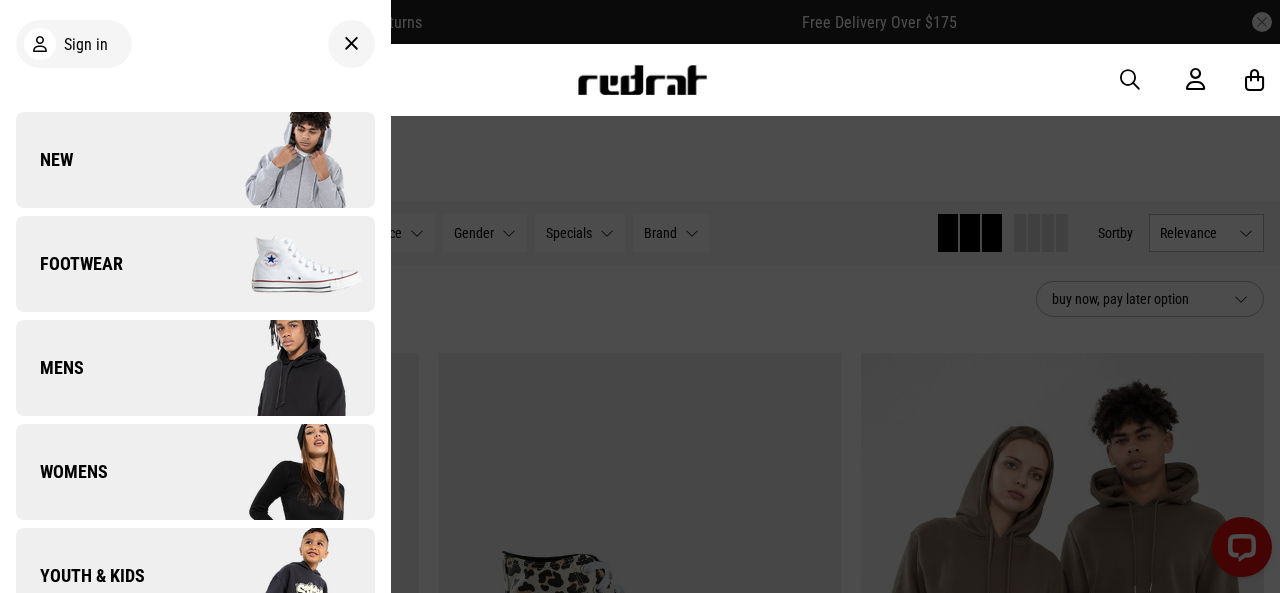 scroll, scrollTop: 518, scrollLeft: 0, axis: vertical 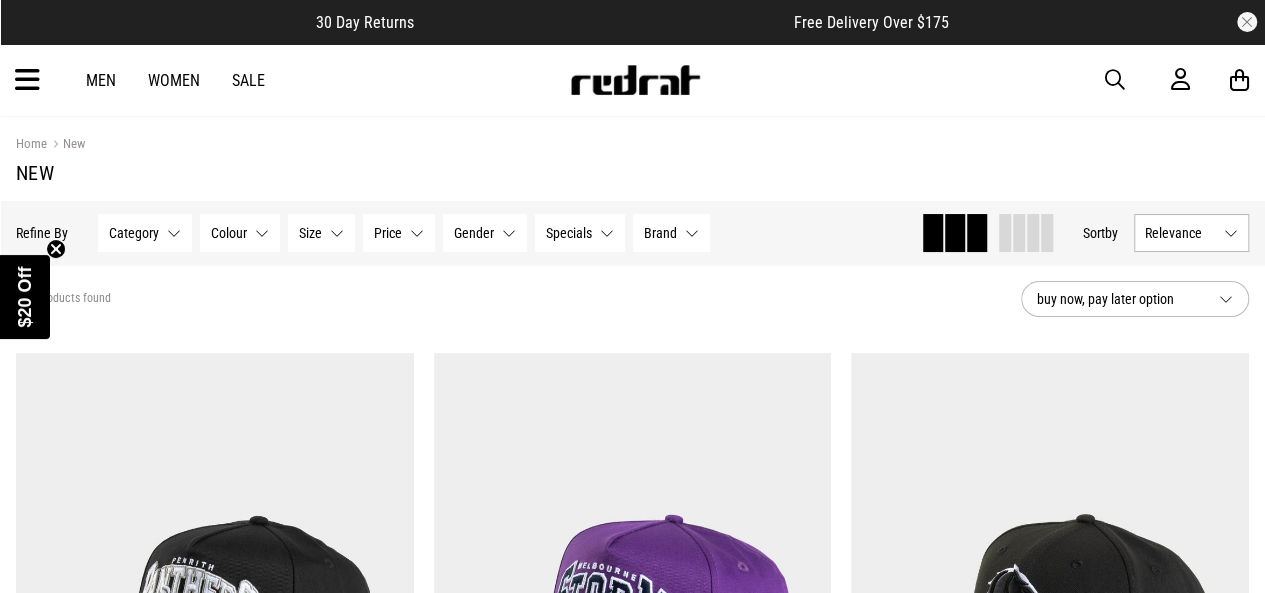 click at bounding box center (1115, 80) 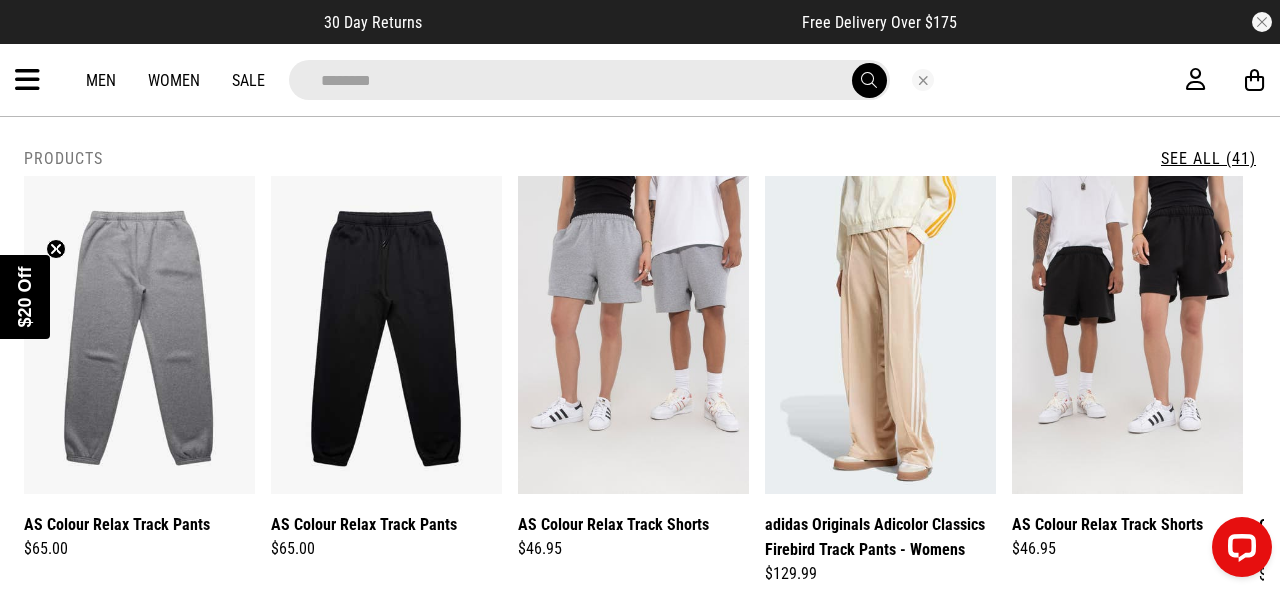 scroll, scrollTop: 0, scrollLeft: 0, axis: both 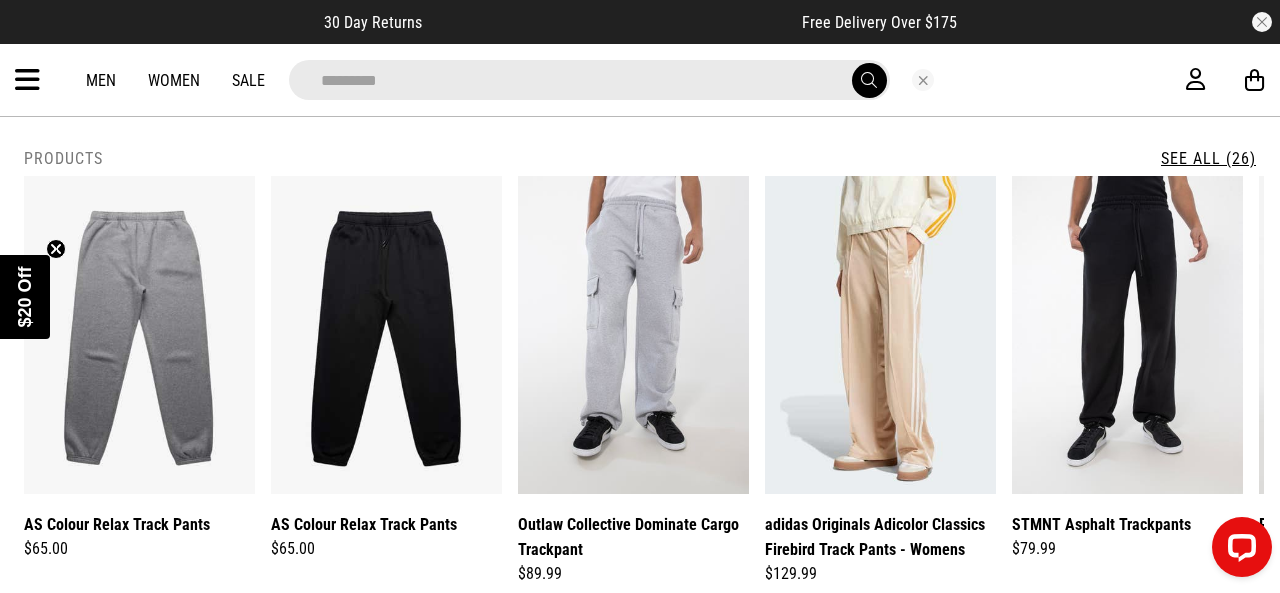 drag, startPoint x: 387, startPoint y: 80, endPoint x: 250, endPoint y: 81, distance: 137.00365 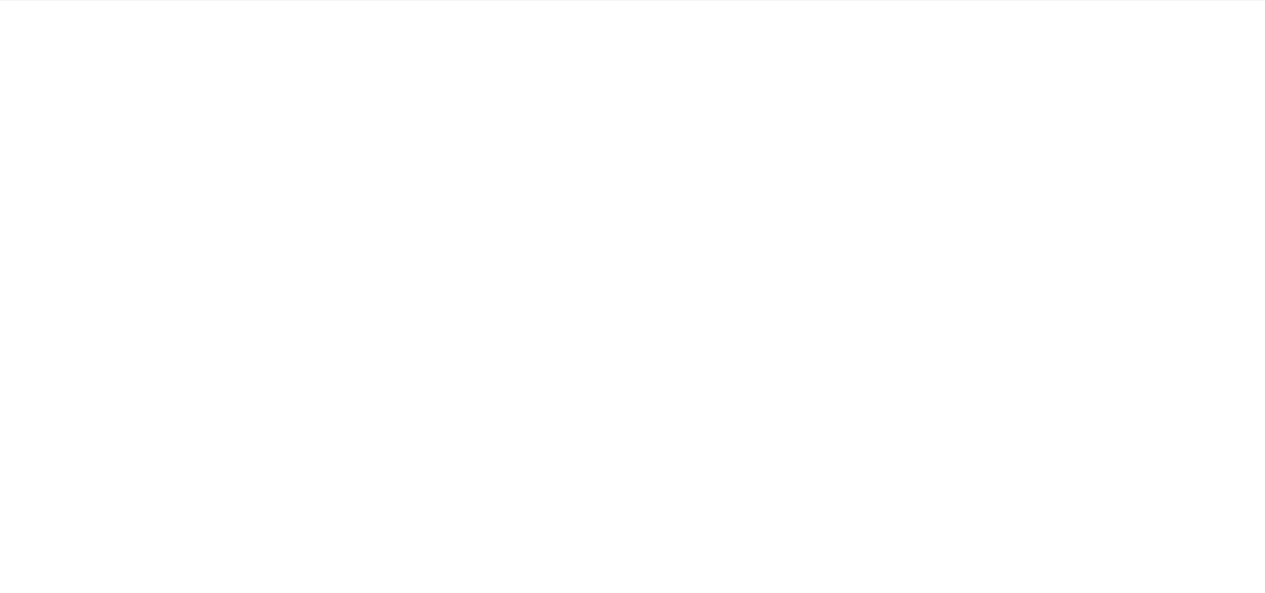 scroll, scrollTop: 0, scrollLeft: 0, axis: both 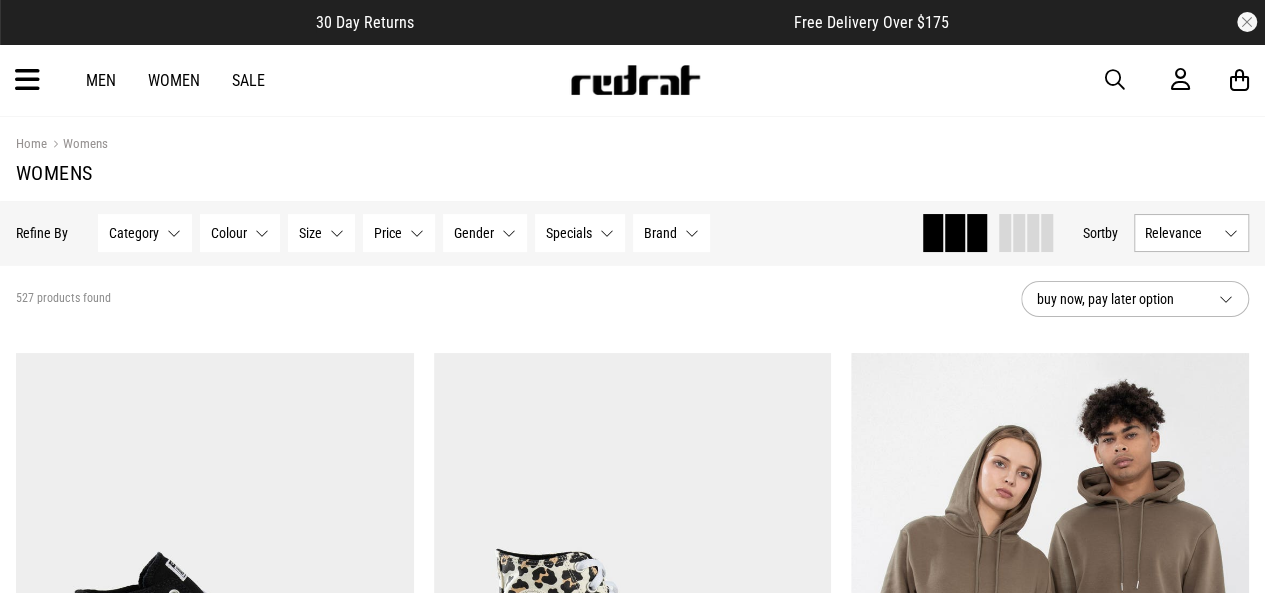 click at bounding box center (27, 80) 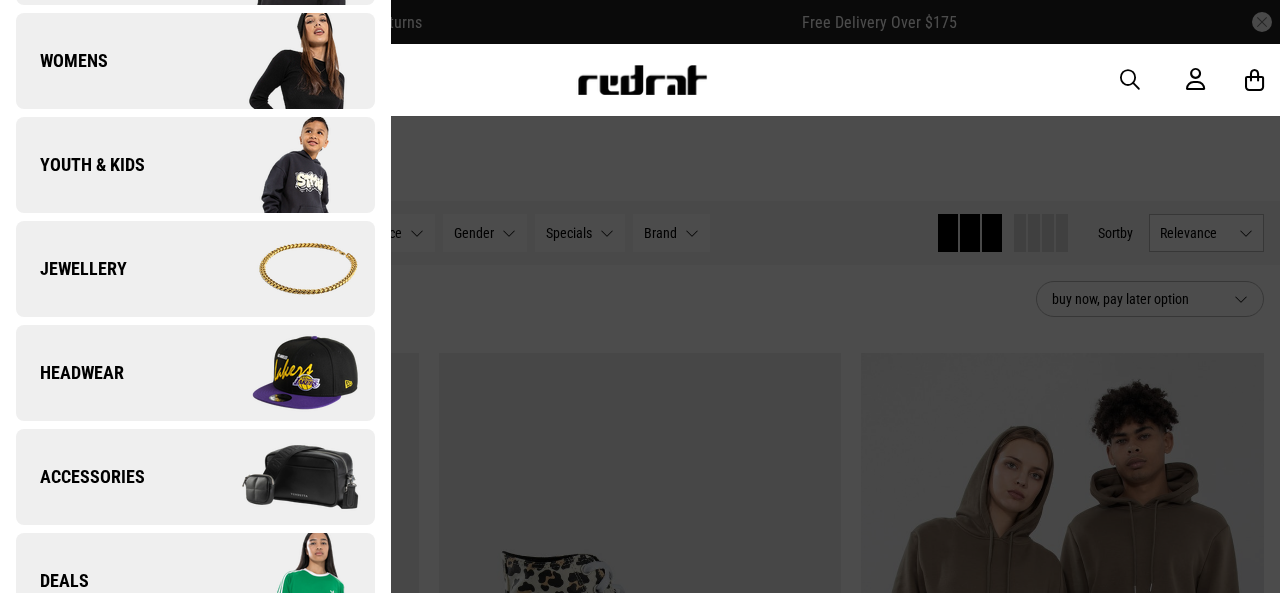scroll, scrollTop: 440, scrollLeft: 0, axis: vertical 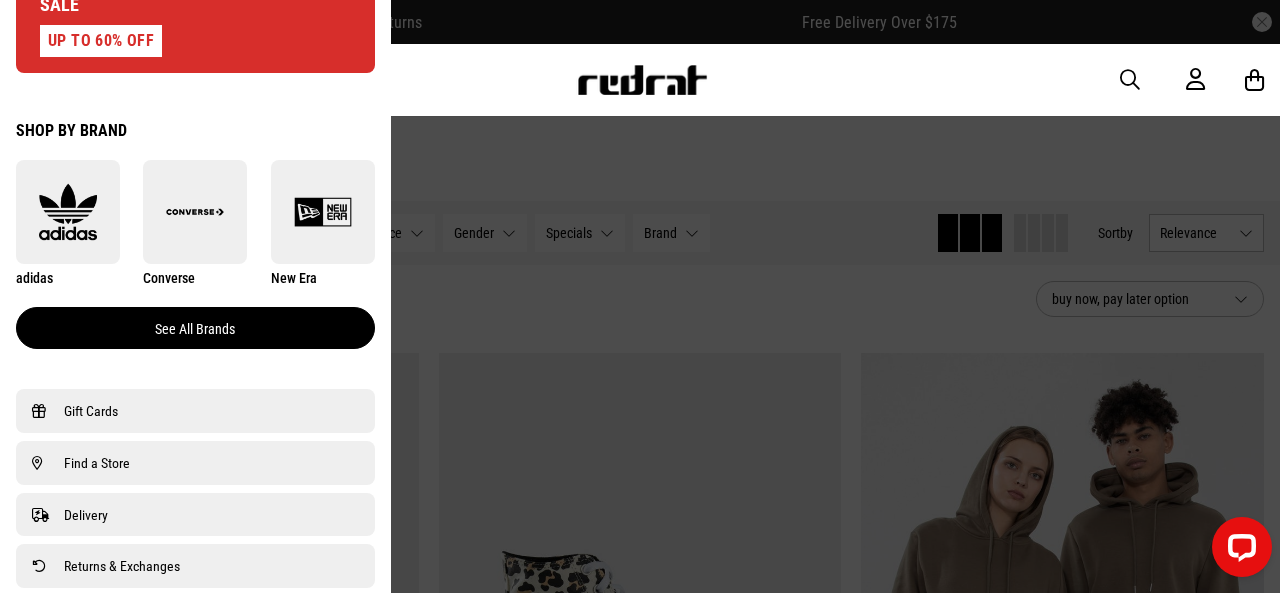 click on "See all brands" at bounding box center [195, 328] 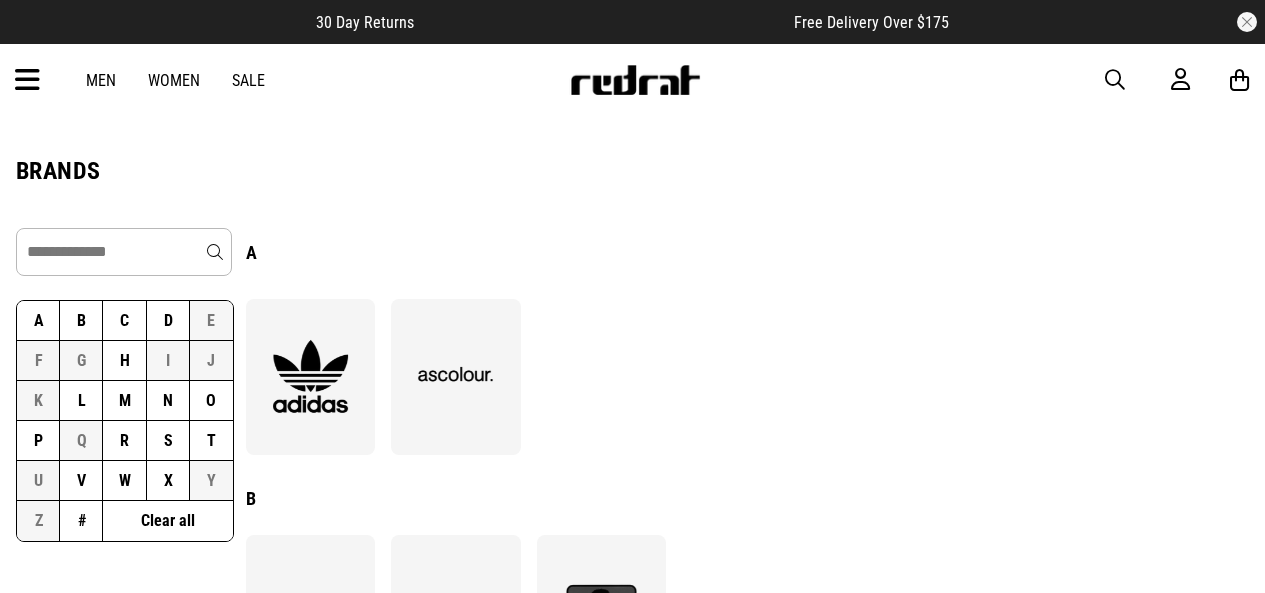 scroll, scrollTop: 0, scrollLeft: 0, axis: both 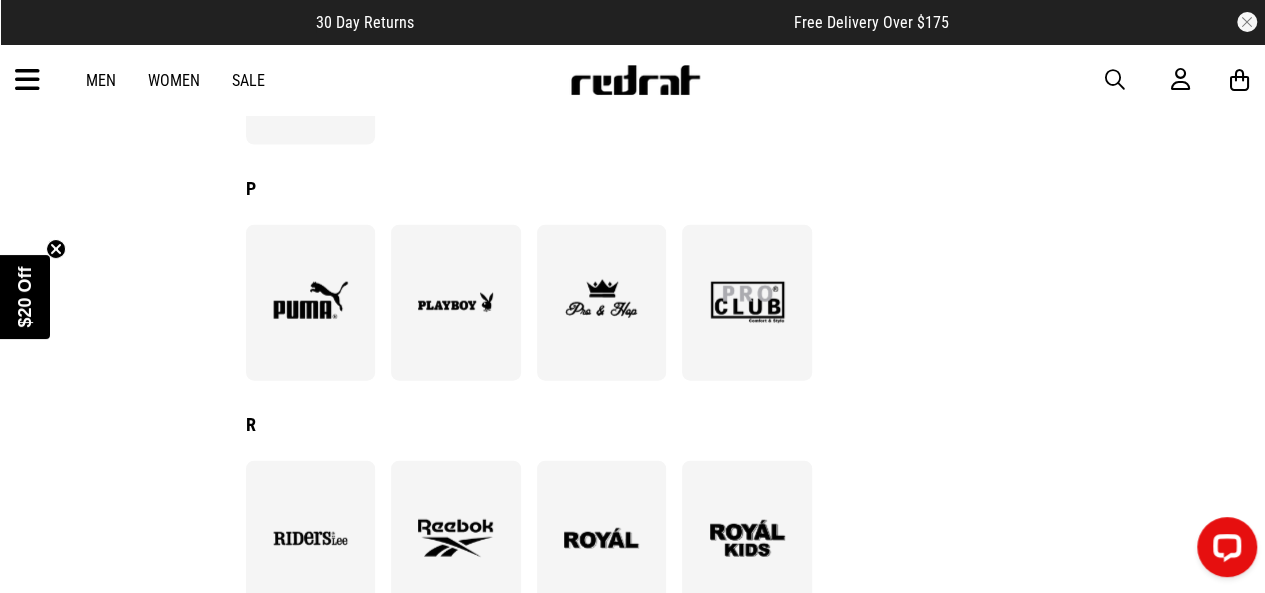 drag, startPoint x: 1274, startPoint y: 58, endPoint x: 1276, endPoint y: 308, distance: 250.008 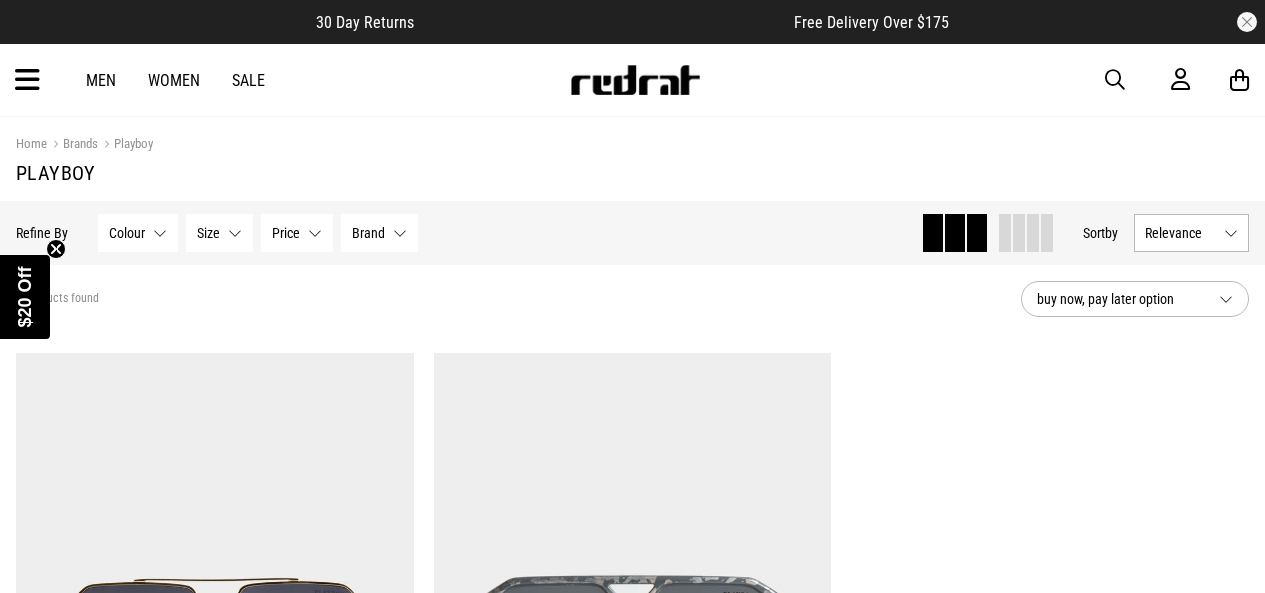 scroll, scrollTop: 0, scrollLeft: 0, axis: both 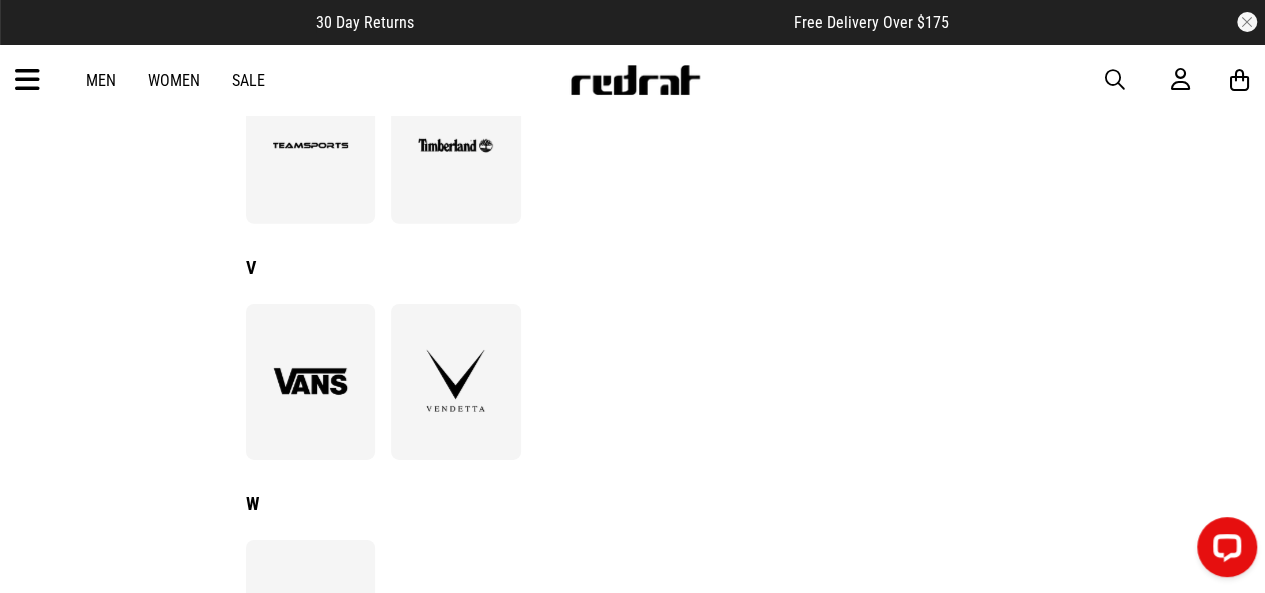 click at bounding box center [455, 145] 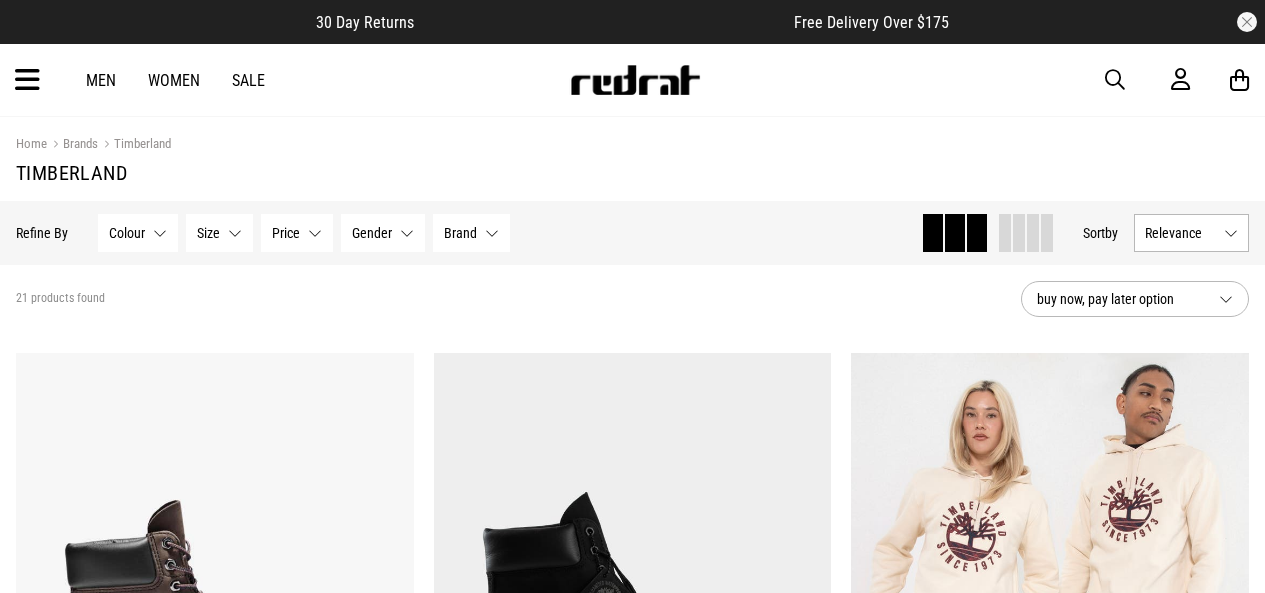 scroll, scrollTop: 0, scrollLeft: 0, axis: both 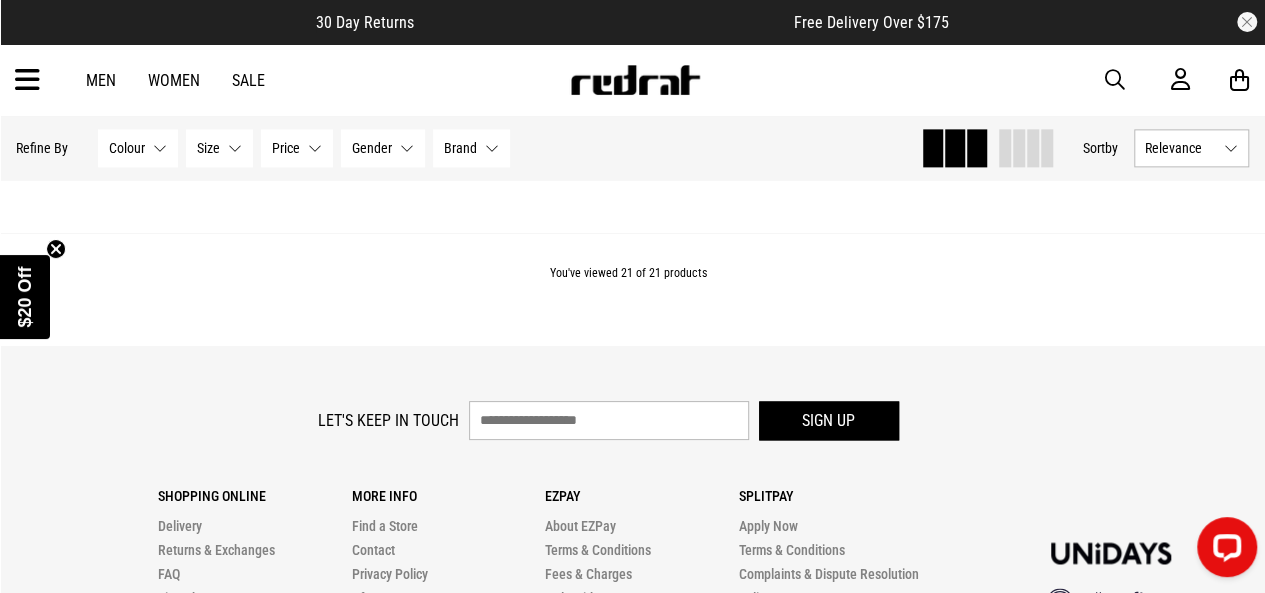 click at bounding box center [27, 80] 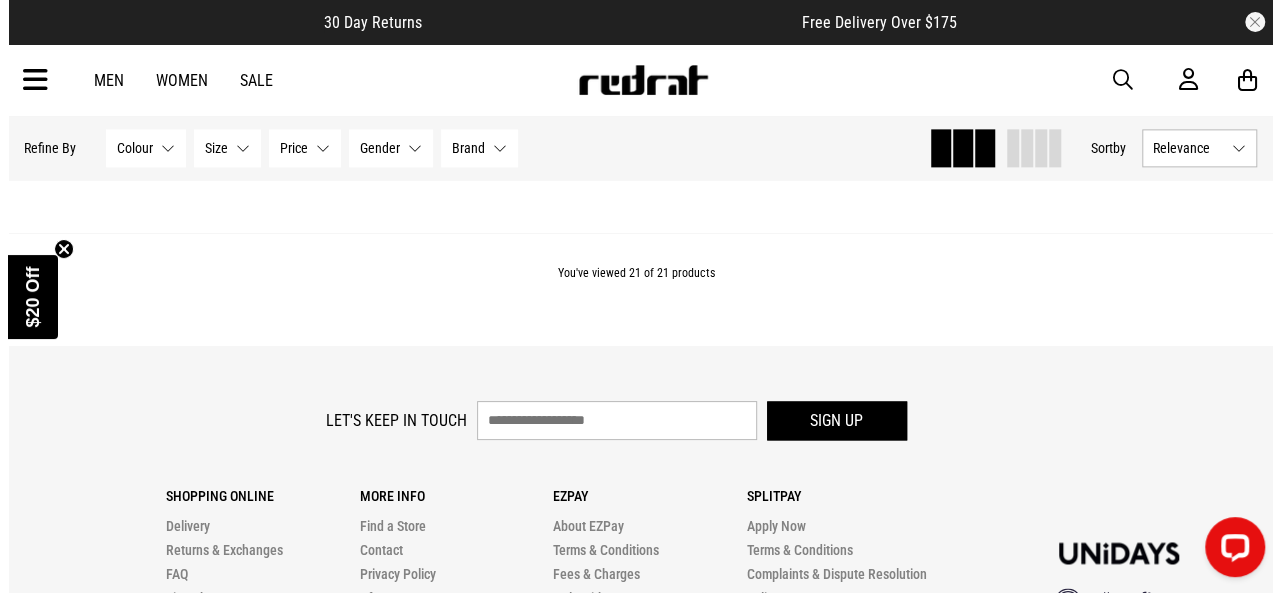 scroll, scrollTop: 5122, scrollLeft: 0, axis: vertical 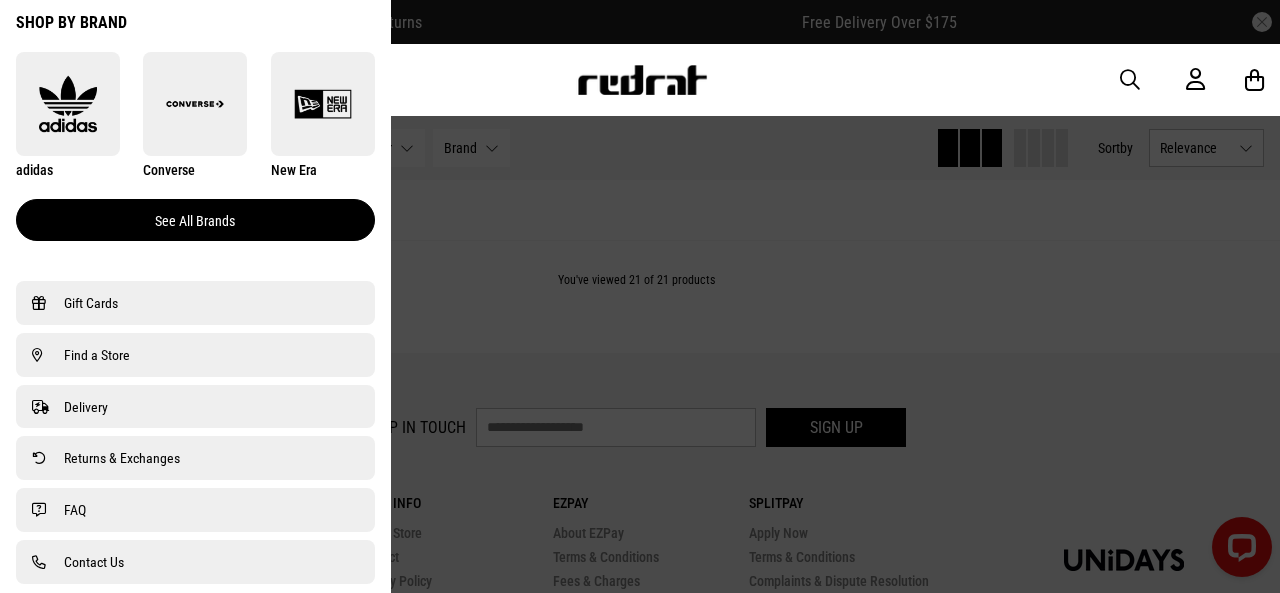 click on "See all brands" at bounding box center [195, 220] 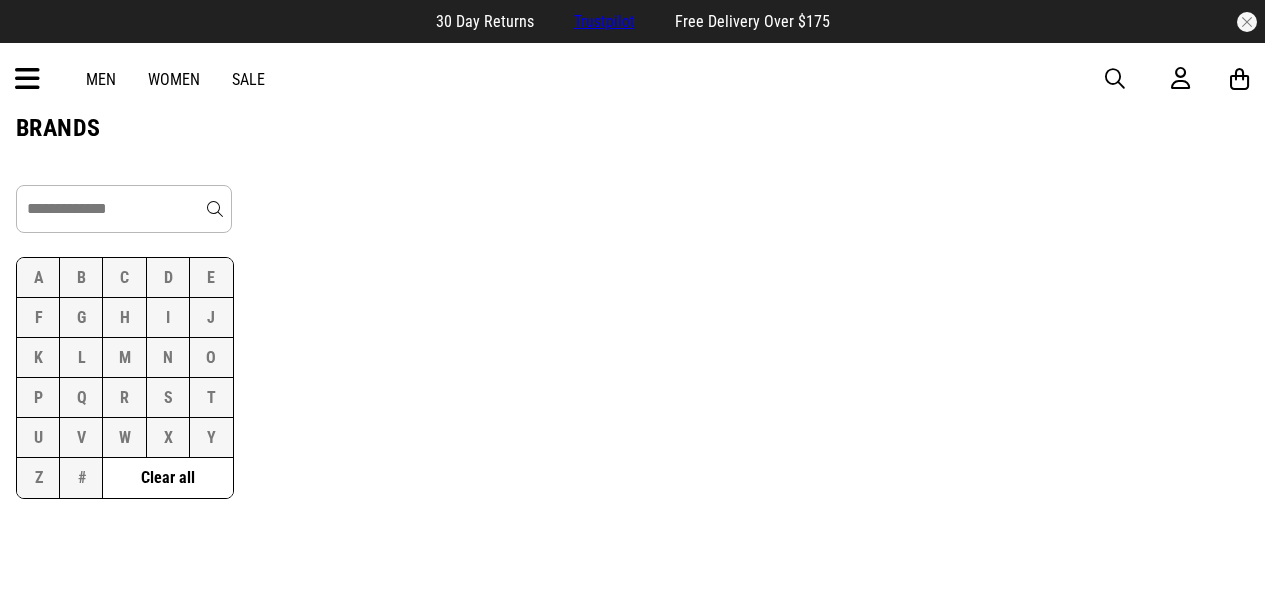 scroll, scrollTop: 0, scrollLeft: 0, axis: both 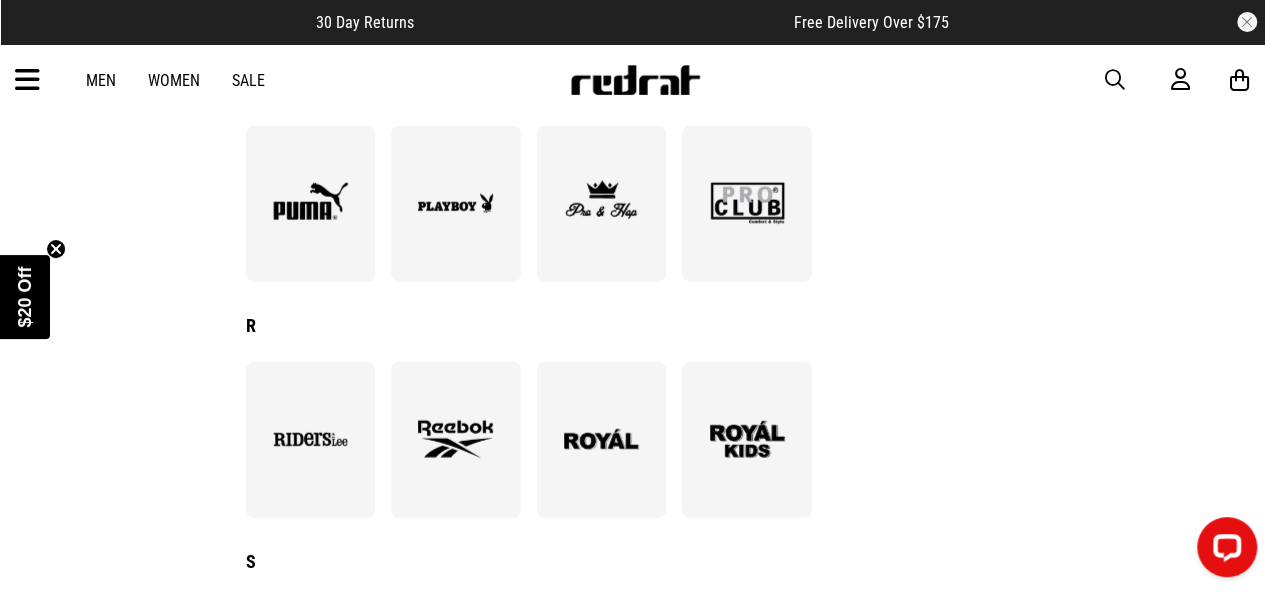 click at bounding box center (455, 439) 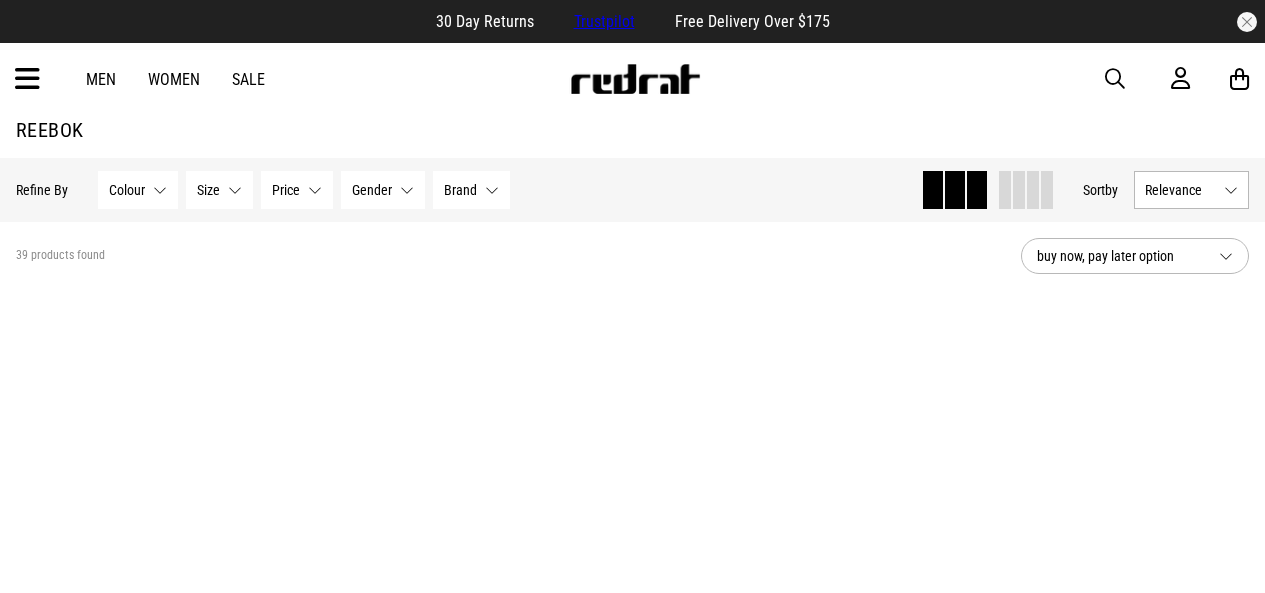scroll, scrollTop: 0, scrollLeft: 0, axis: both 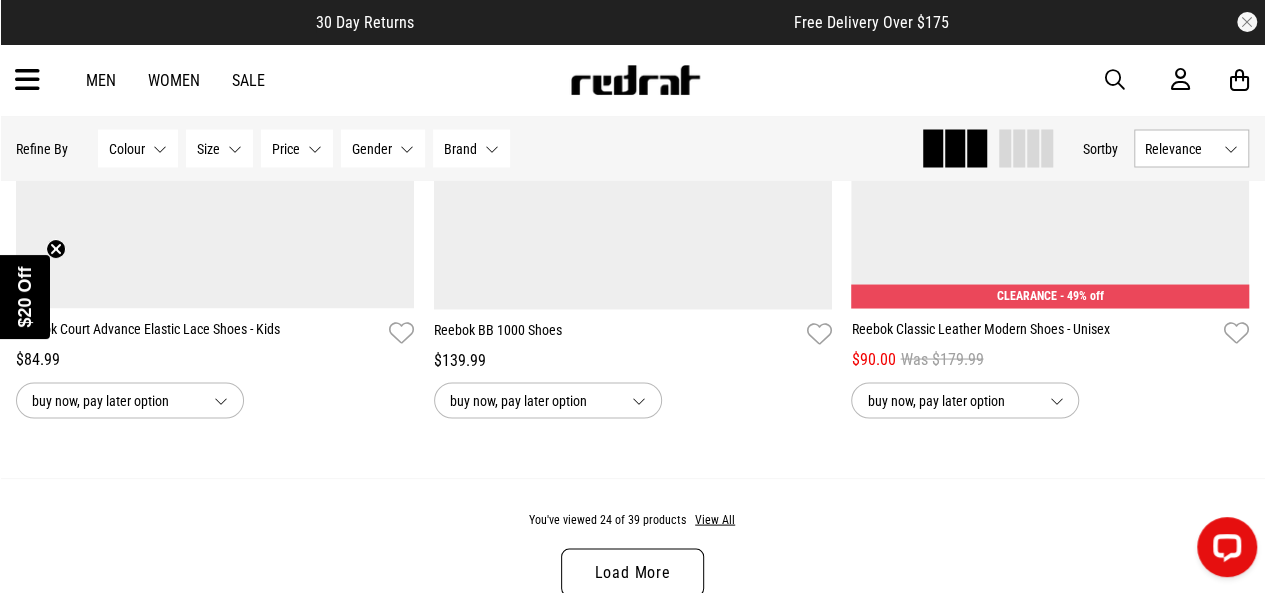 click on "Load More" at bounding box center (632, 572) 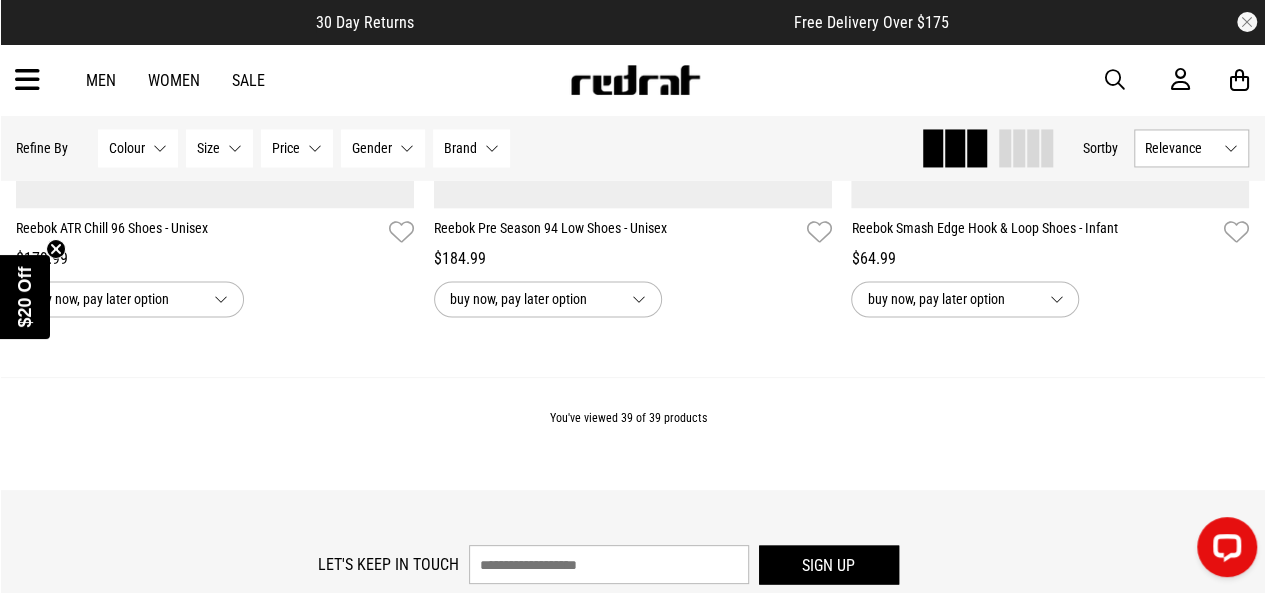 scroll, scrollTop: 9653, scrollLeft: 0, axis: vertical 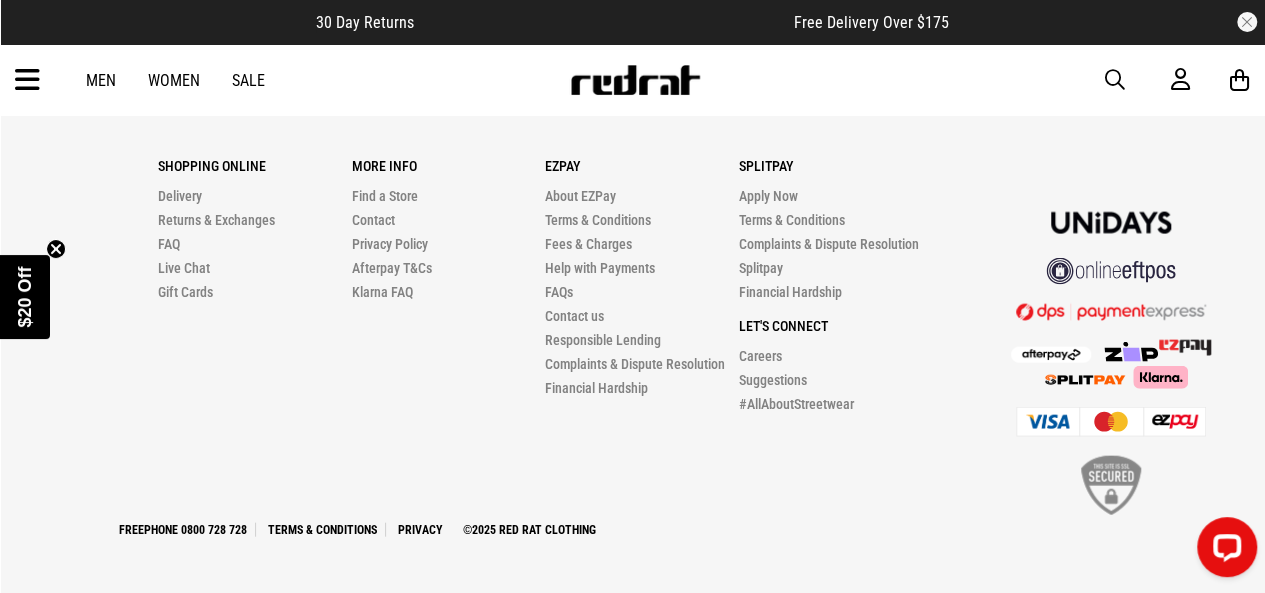 click on "Men" at bounding box center (101, 80) 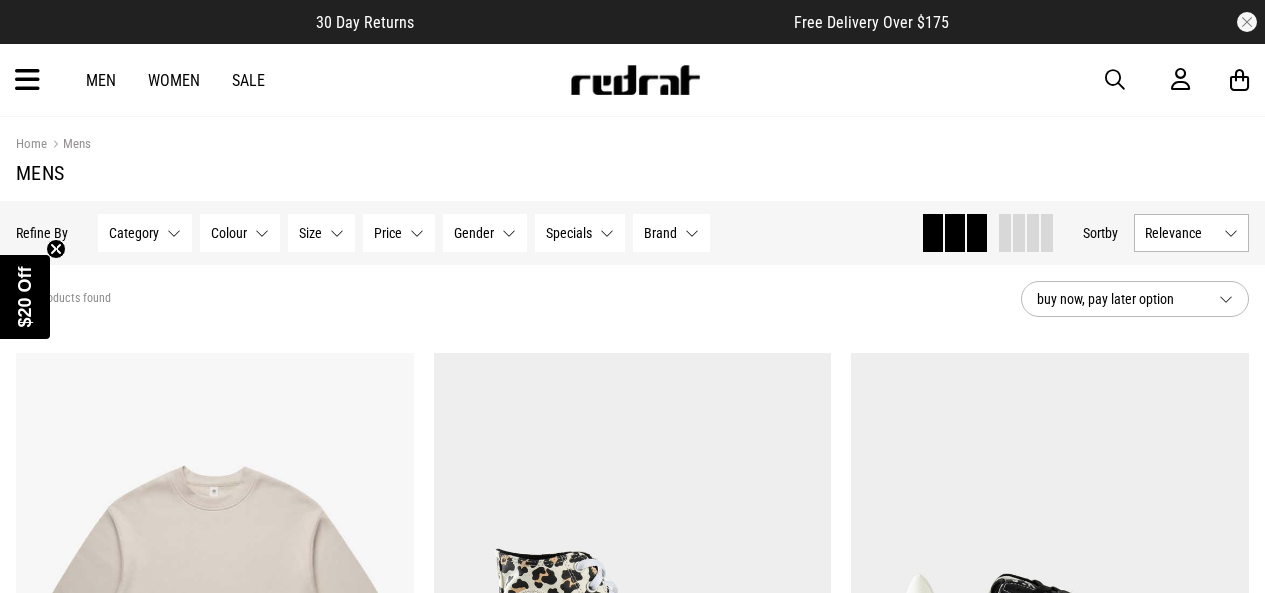 scroll, scrollTop: 0, scrollLeft: 0, axis: both 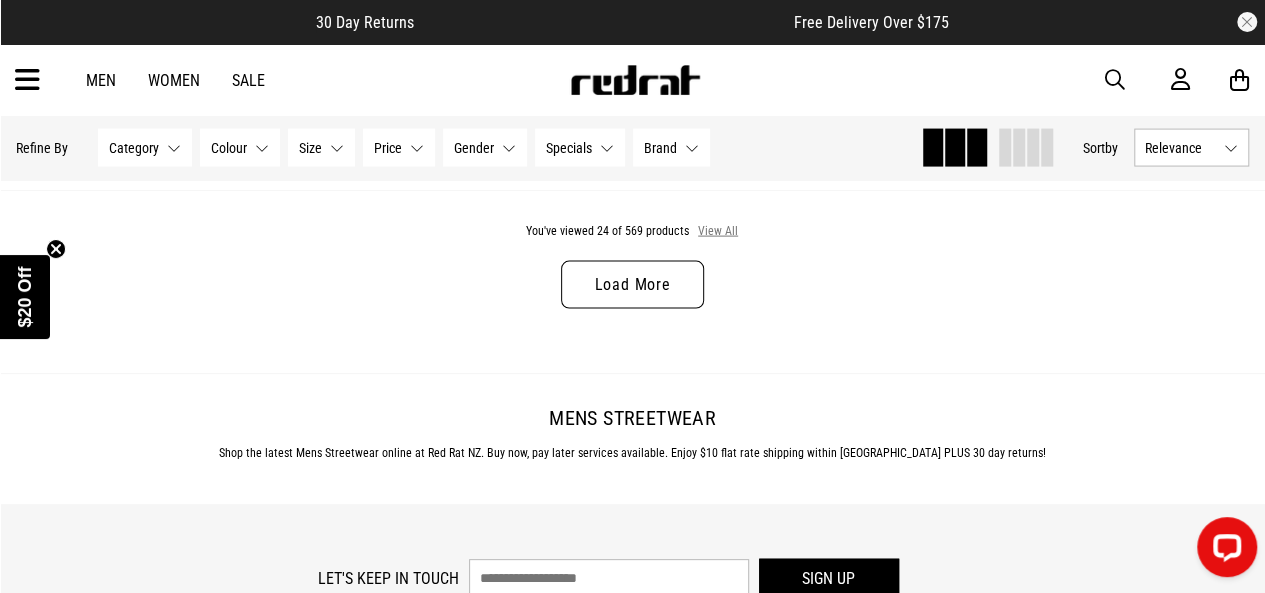 click on "View All" at bounding box center [718, 232] 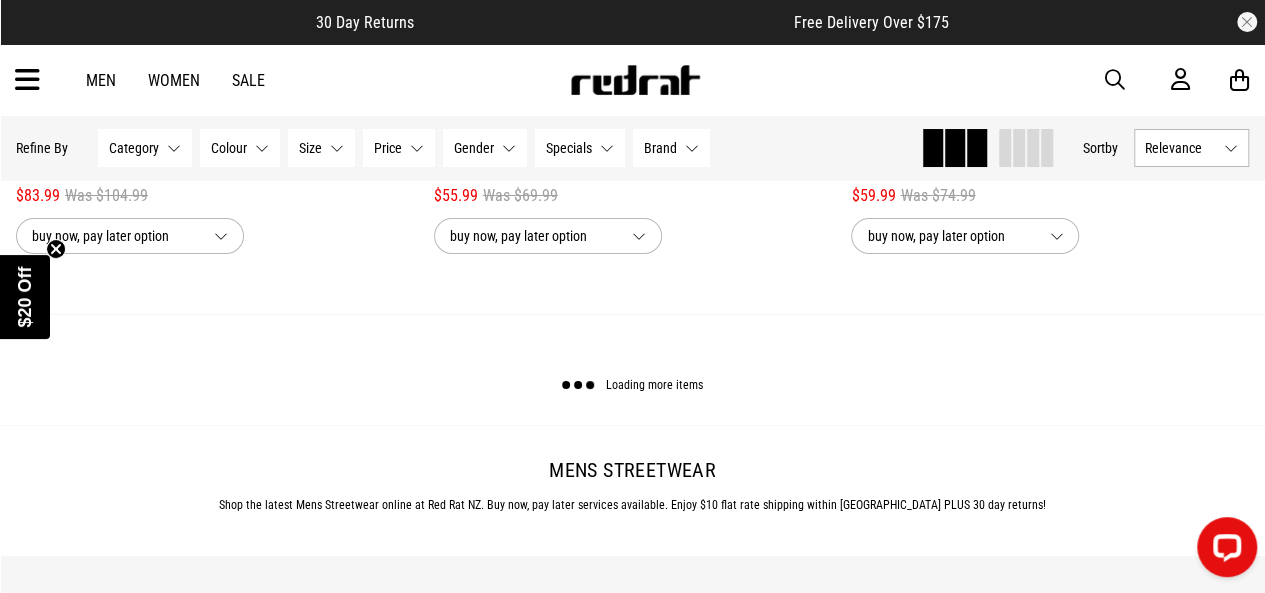 scroll, scrollTop: 11376, scrollLeft: 0, axis: vertical 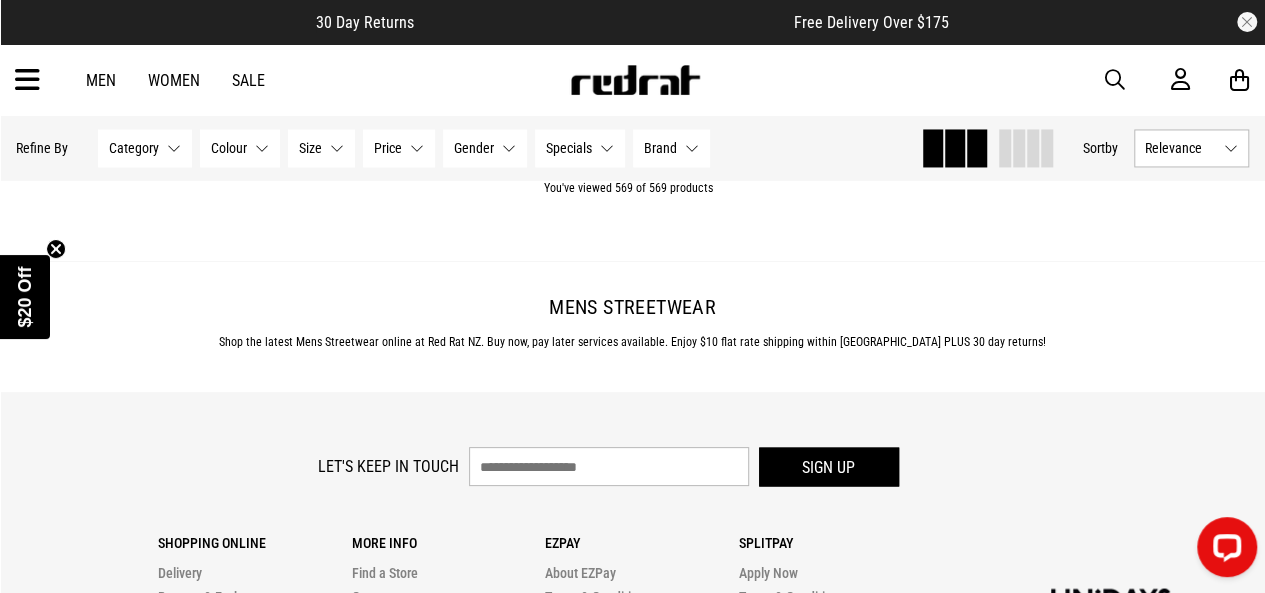 click at bounding box center [27, 80] 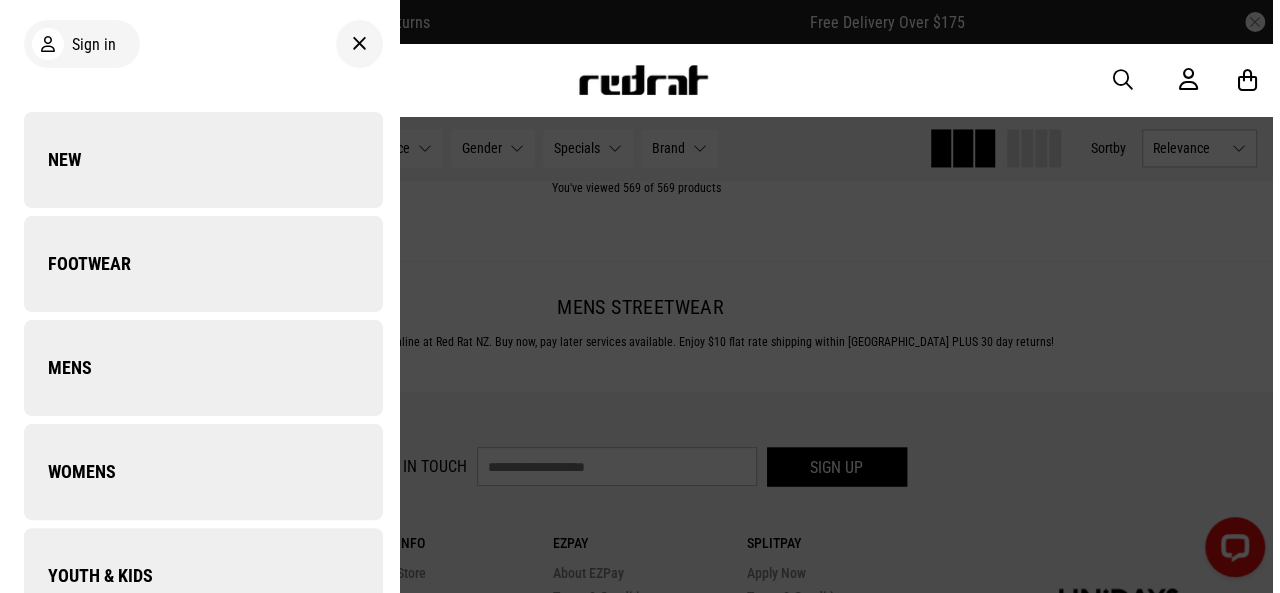 scroll, scrollTop: 135635, scrollLeft: 0, axis: vertical 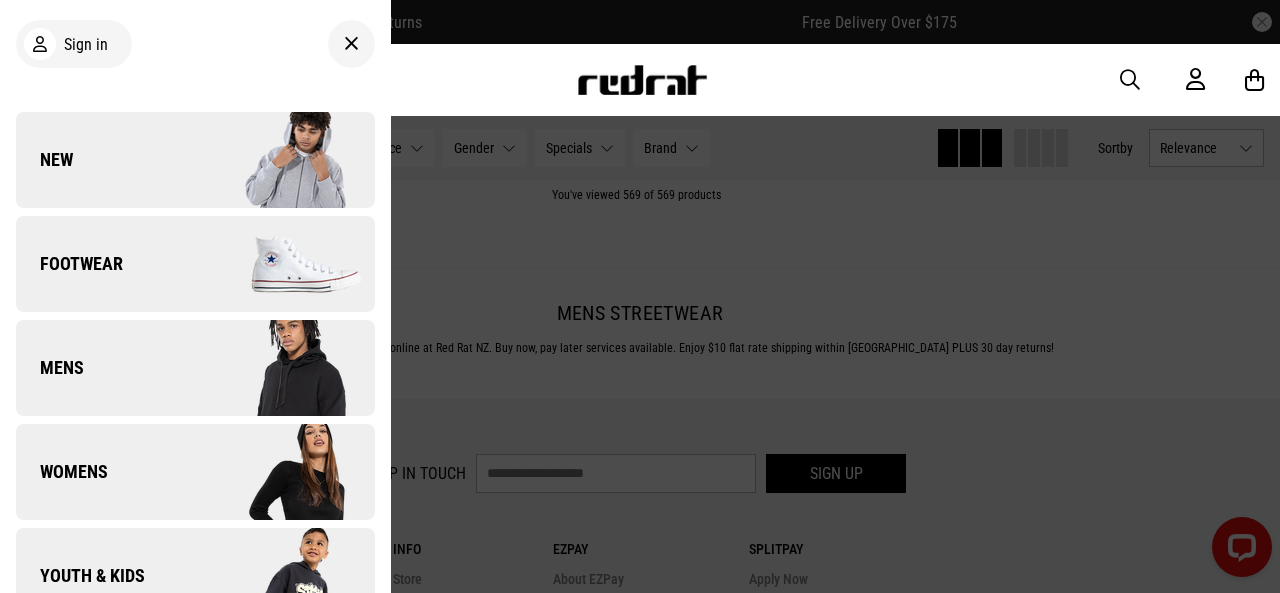 click on "Footwear" at bounding box center (195, 264) 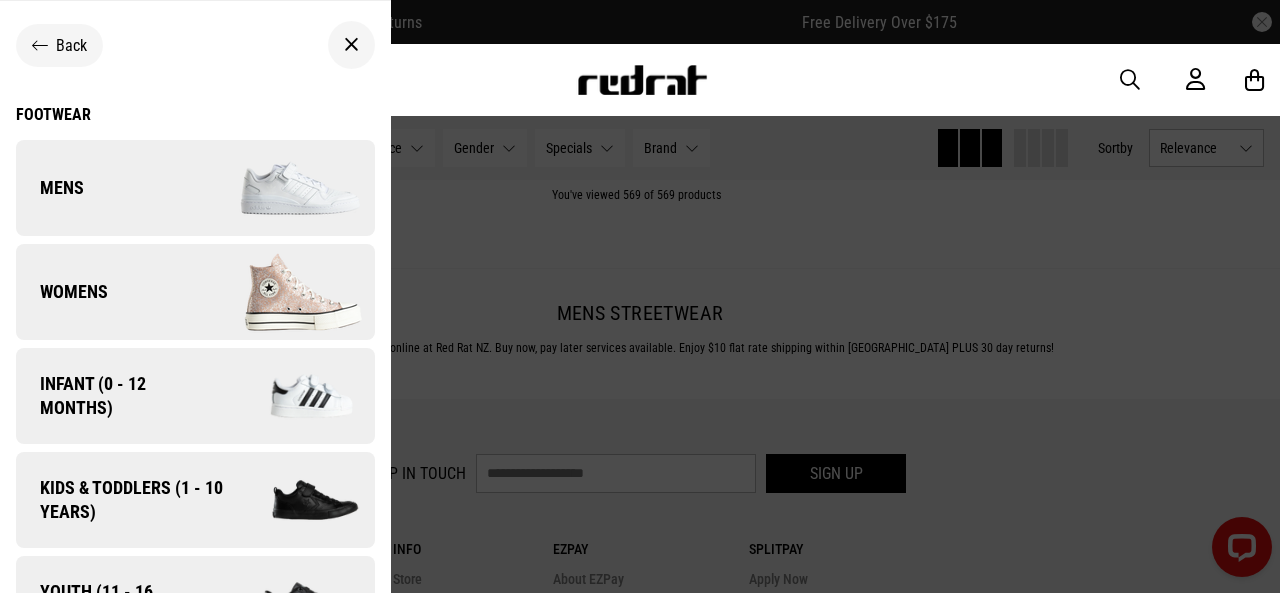 click on "Womens" at bounding box center [195, 292] 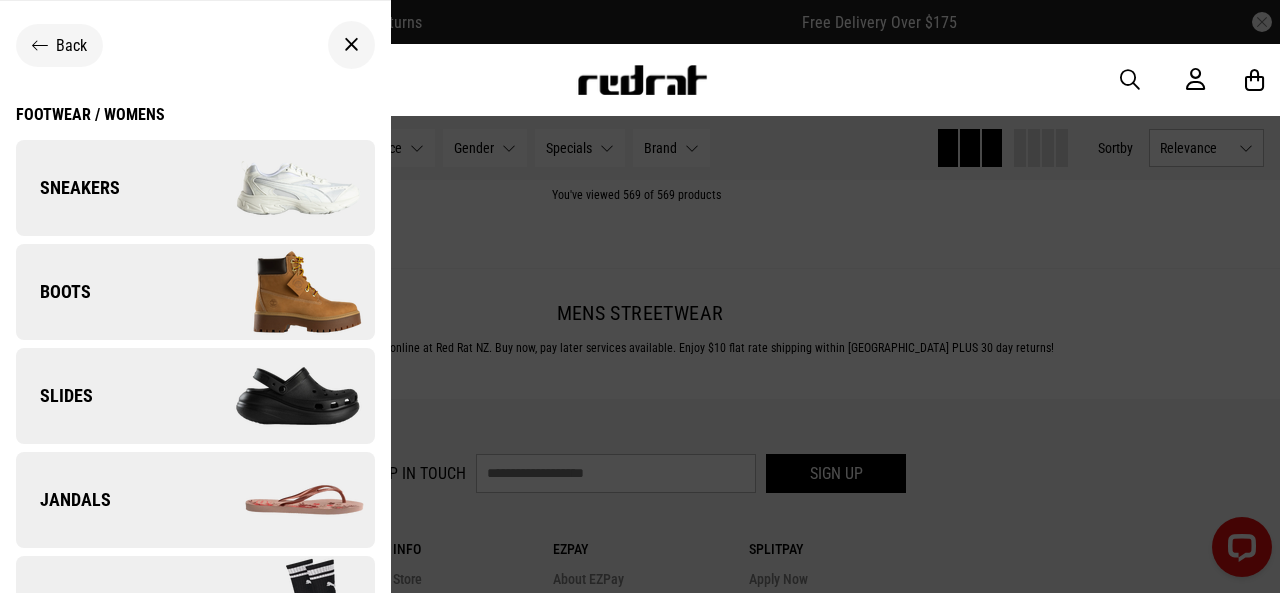 click on "Sneakers" at bounding box center (195, 188) 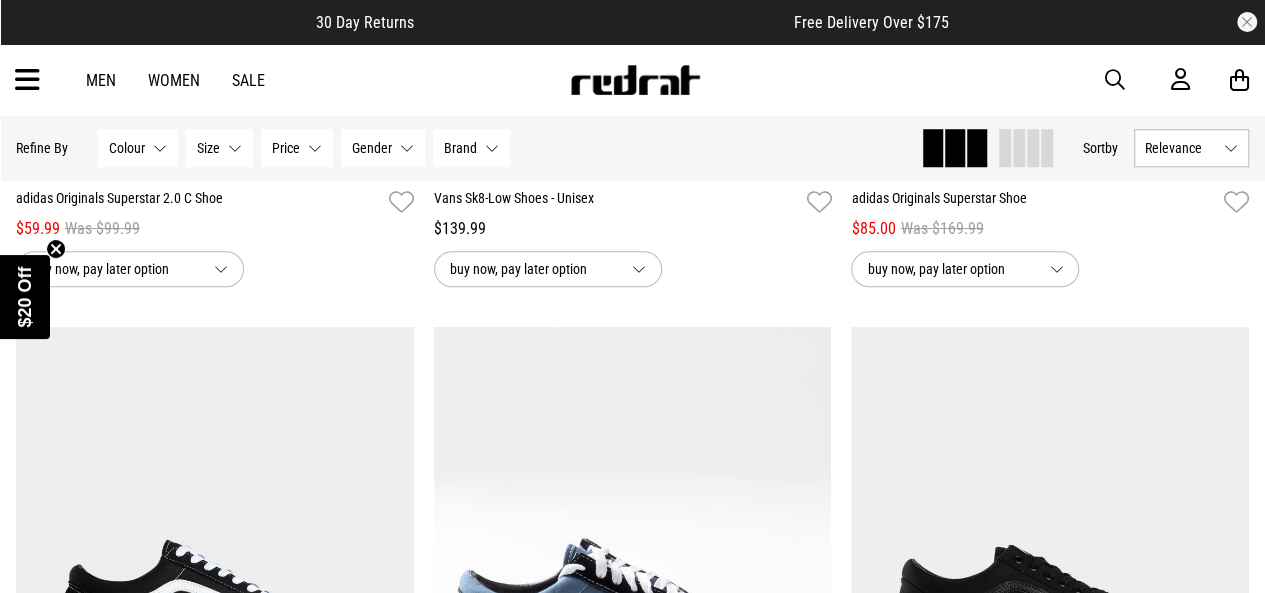 scroll, scrollTop: 1037, scrollLeft: 0, axis: vertical 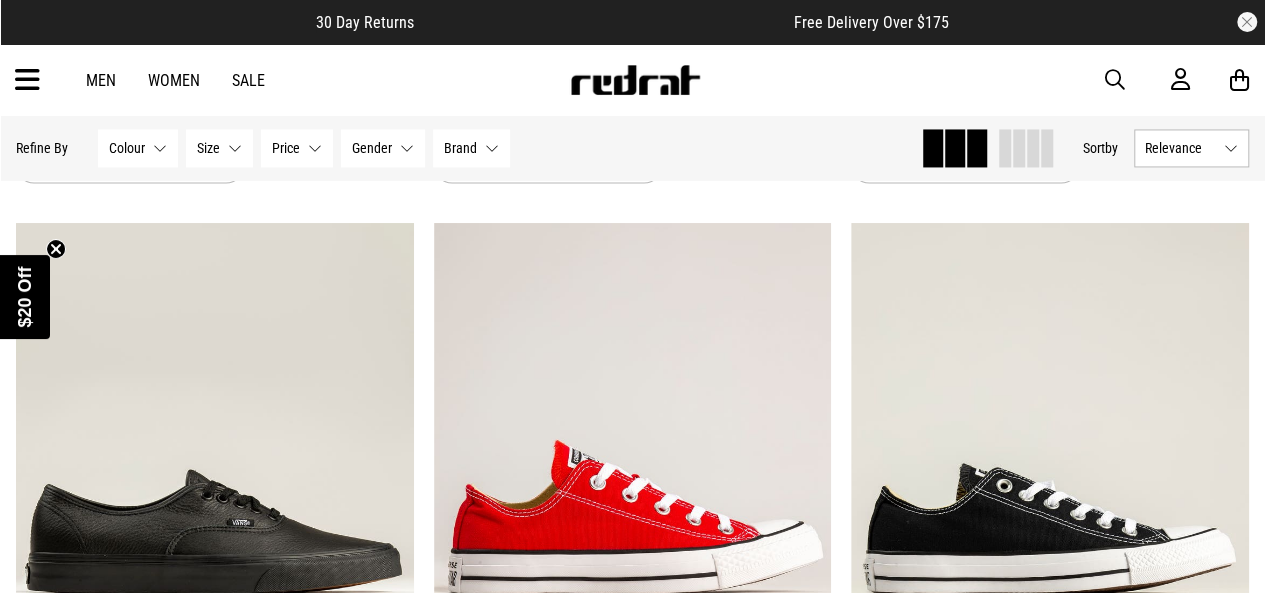 click on "Brand  None selected" at bounding box center (471, 148) 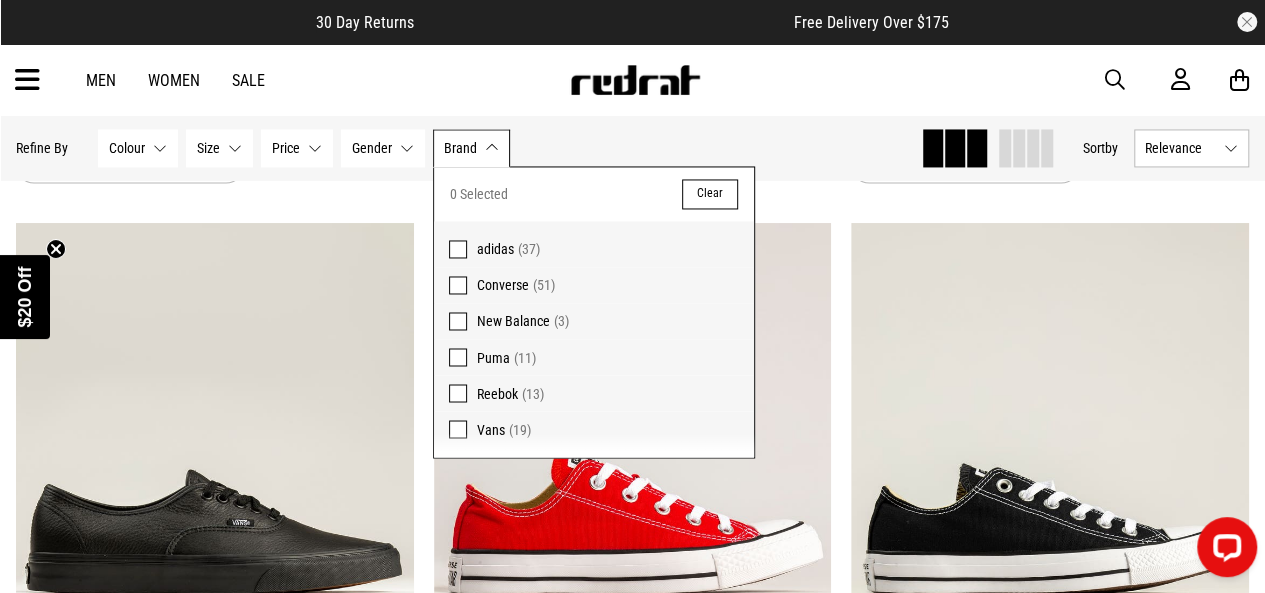 scroll, scrollTop: 0, scrollLeft: 0, axis: both 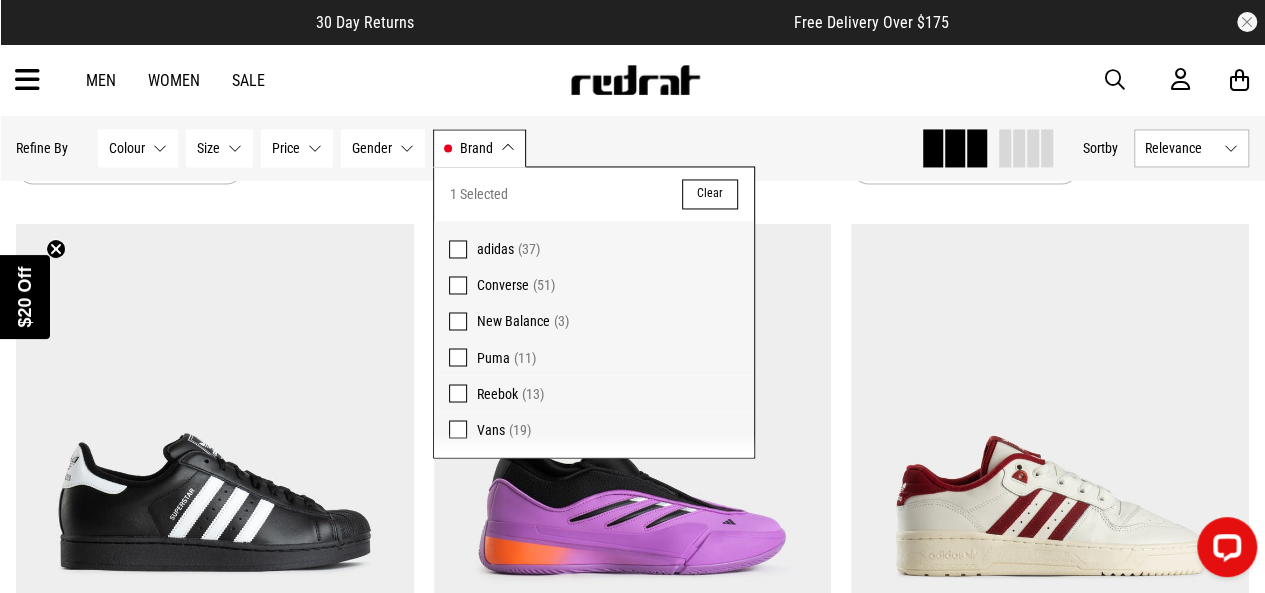 click on "Hide   Refine s   Refine By      Filters  Colour  None selected   Colour  0 Selected  Clear  Black (9) Grey (3) Maroon (2) Pink (1) Purple (1) Red (3) White (17) Yellow (1) Size  None selected   Size  0 Selected  Clear  1 (1) 3 (1) 6 (1) 7 (9) 8 (10) 9 (18) 10 (21) 11 (20) 12 (19) 13 (24) 14 (9) K12 (1) Price  None selected   Price  0 Selected  Clear  $100 - $150 (6) $150 - $200 (9) $200+ (7) $50 - $100 (15) Gender  None selected   Gender  0 Selected  Clear  Mens (24) Womens (37) Brand  adidas   Brand  1 Selected  Clear  adidas (37) Converse (51) New Balance (3) Puma (11) Reebok (13) Vans (19) Clear filters Apply filters
Sort  by   Relevance" at bounding box center [632, 148] 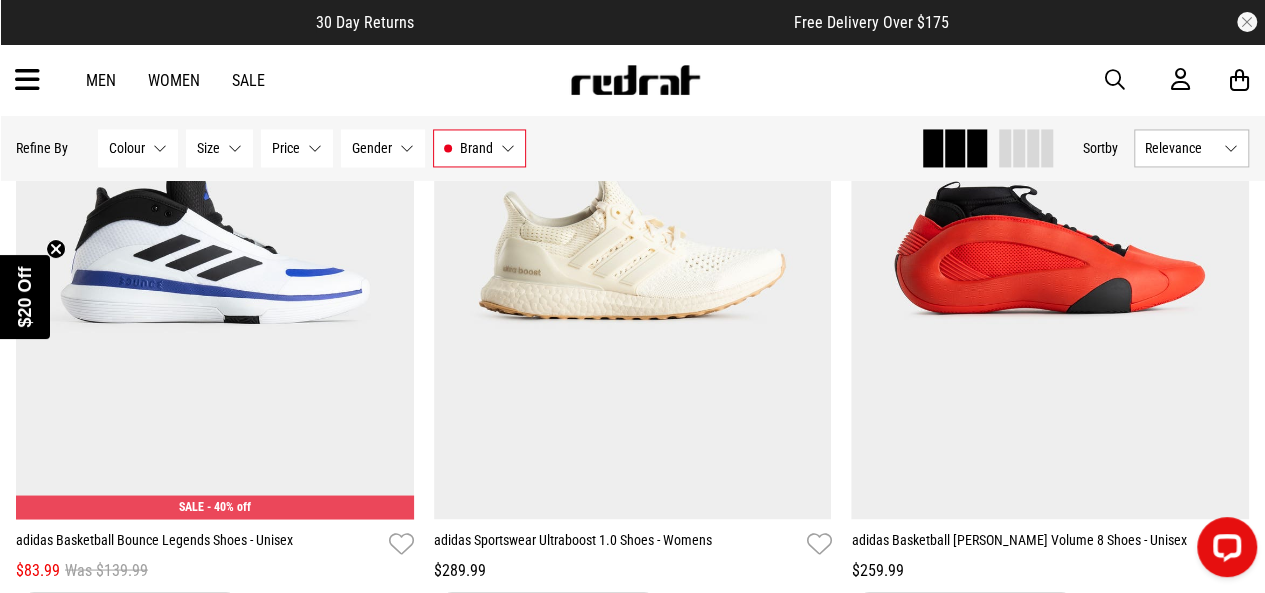 scroll, scrollTop: 5874, scrollLeft: 0, axis: vertical 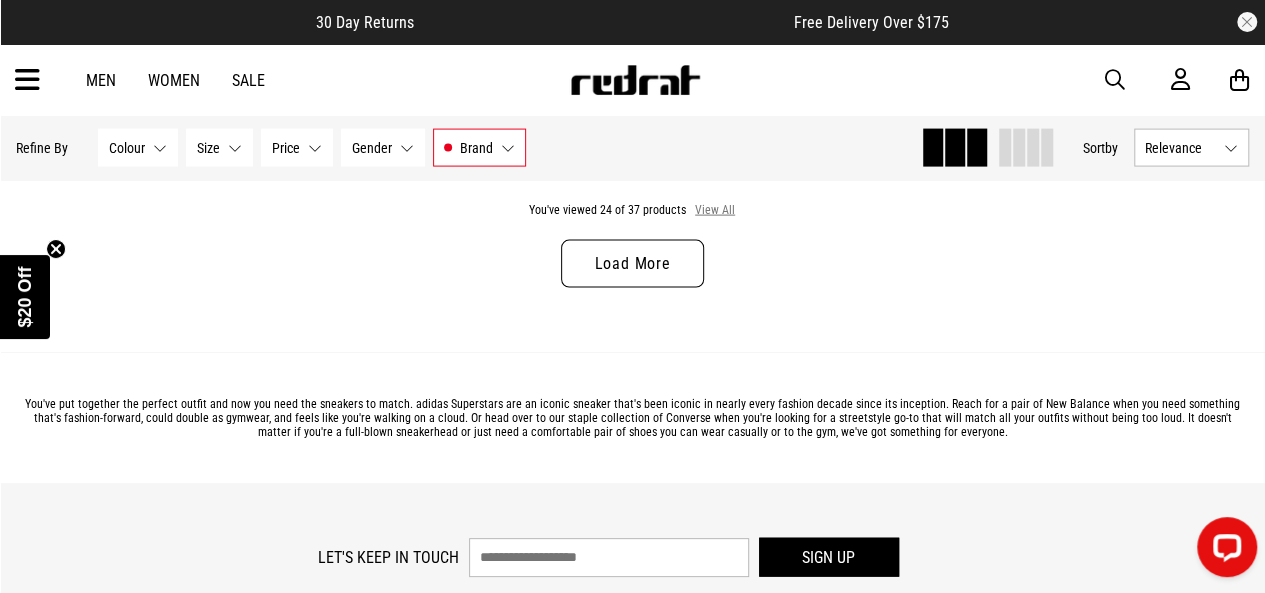 click on "View All" at bounding box center (715, 211) 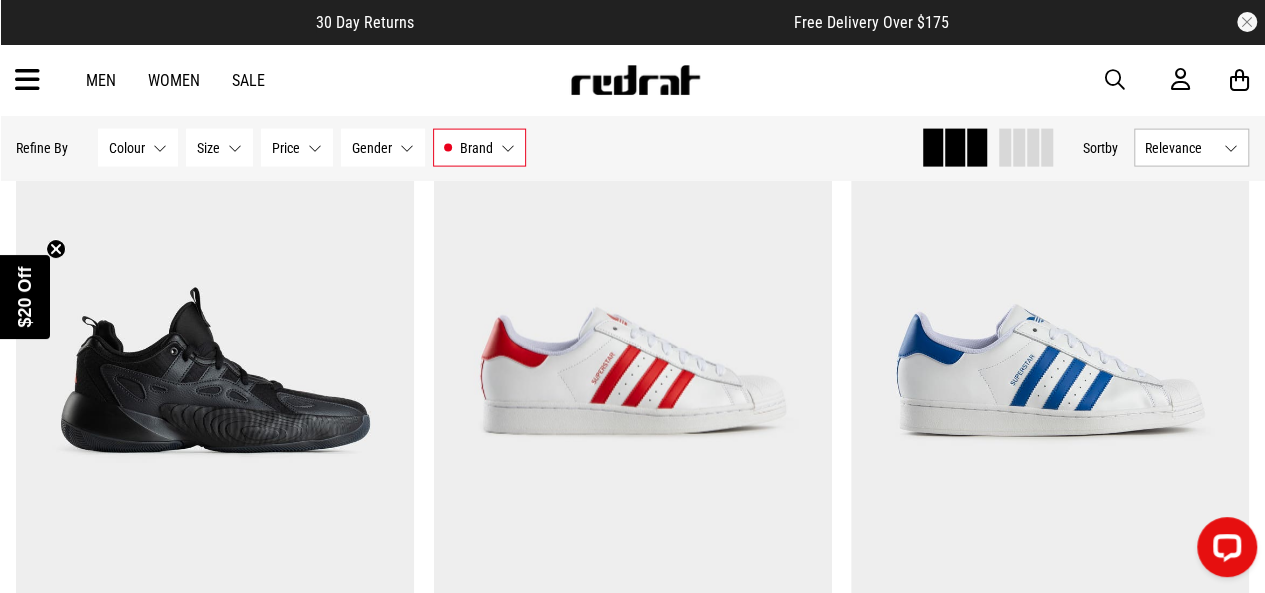 scroll, scrollTop: 5914, scrollLeft: 0, axis: vertical 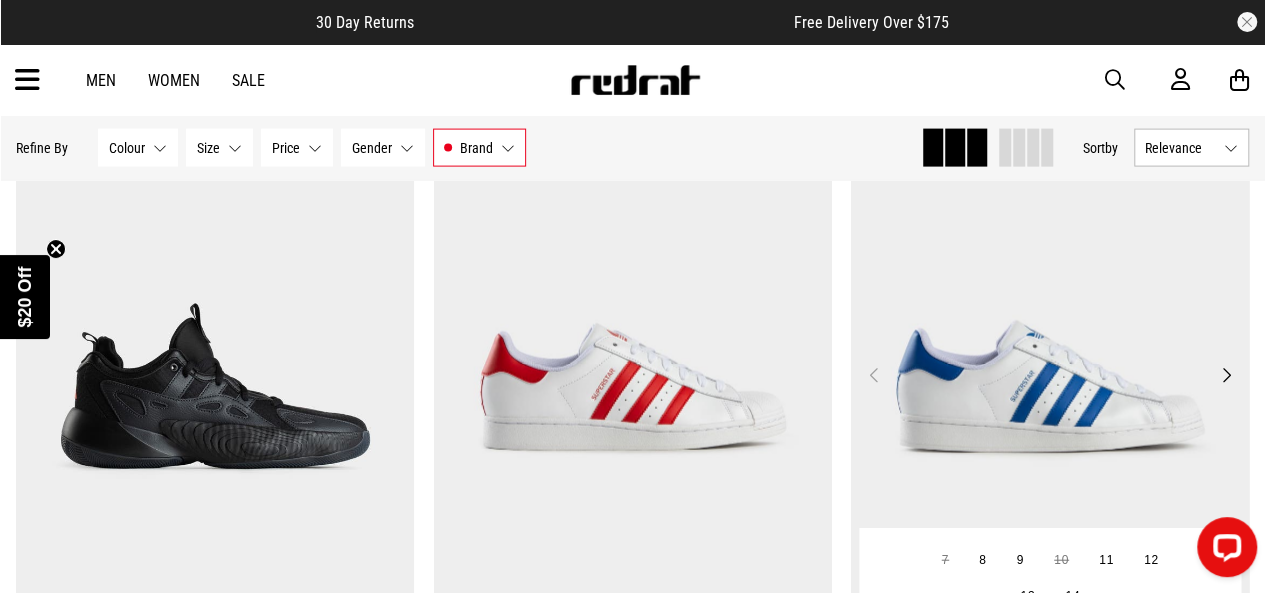 click at bounding box center (1050, 387) 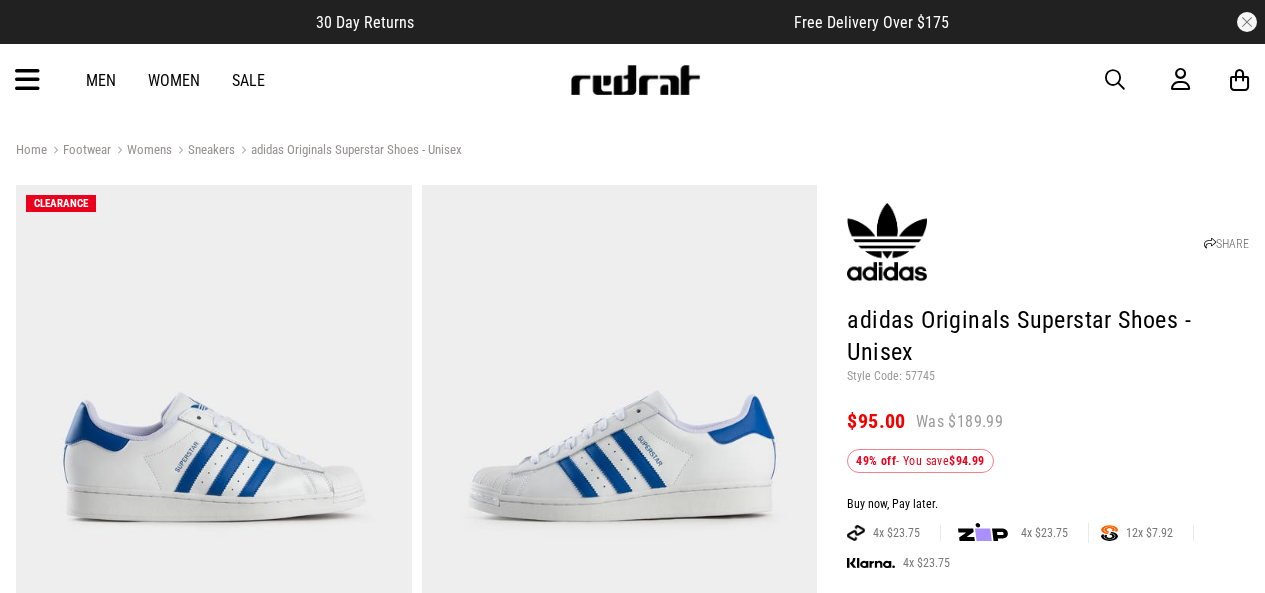 scroll, scrollTop: 0, scrollLeft: 0, axis: both 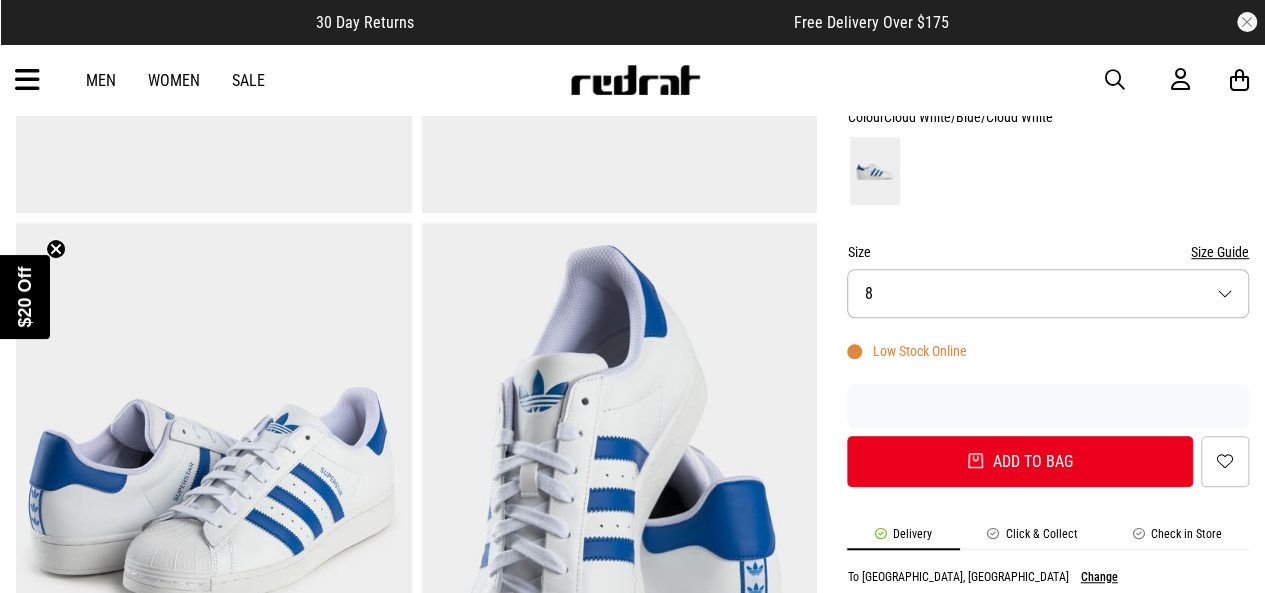 click on "Size   Size Guide" at bounding box center [1048, 252] 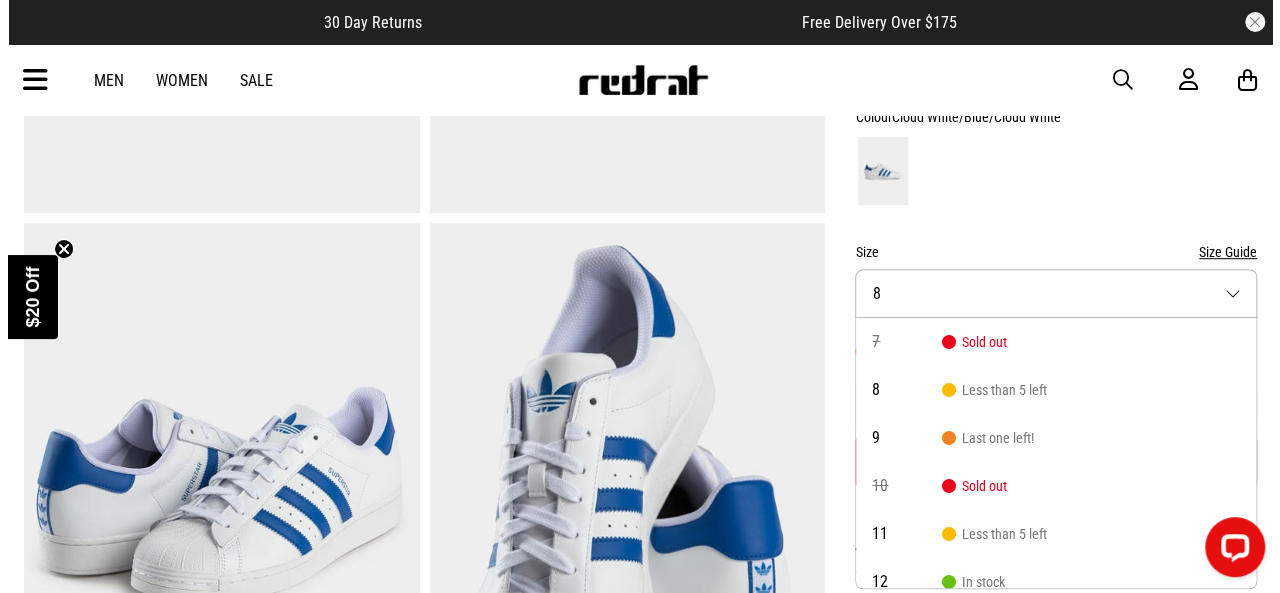 scroll, scrollTop: 0, scrollLeft: 0, axis: both 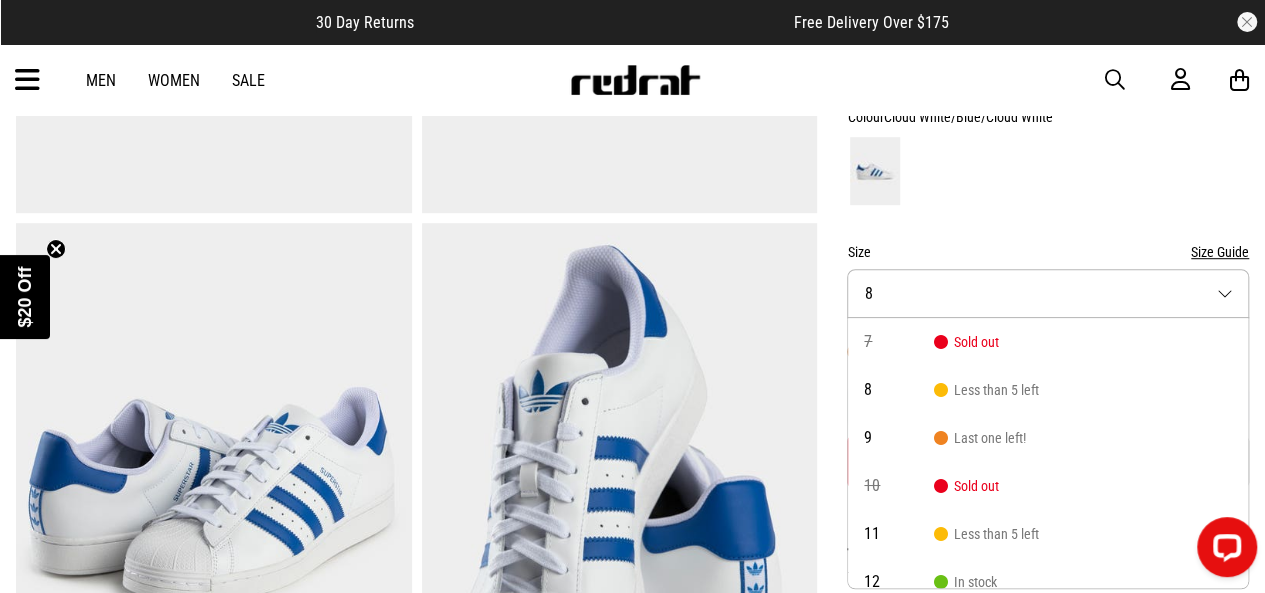 click at bounding box center [27, 80] 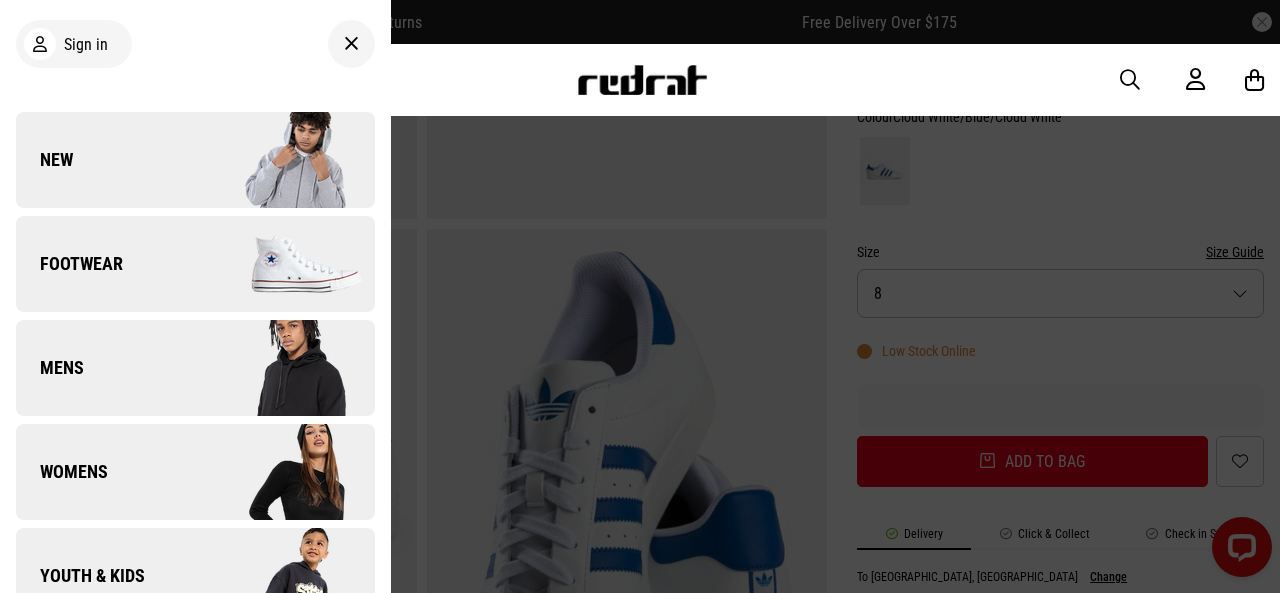 click on "Footwear" at bounding box center [195, 264] 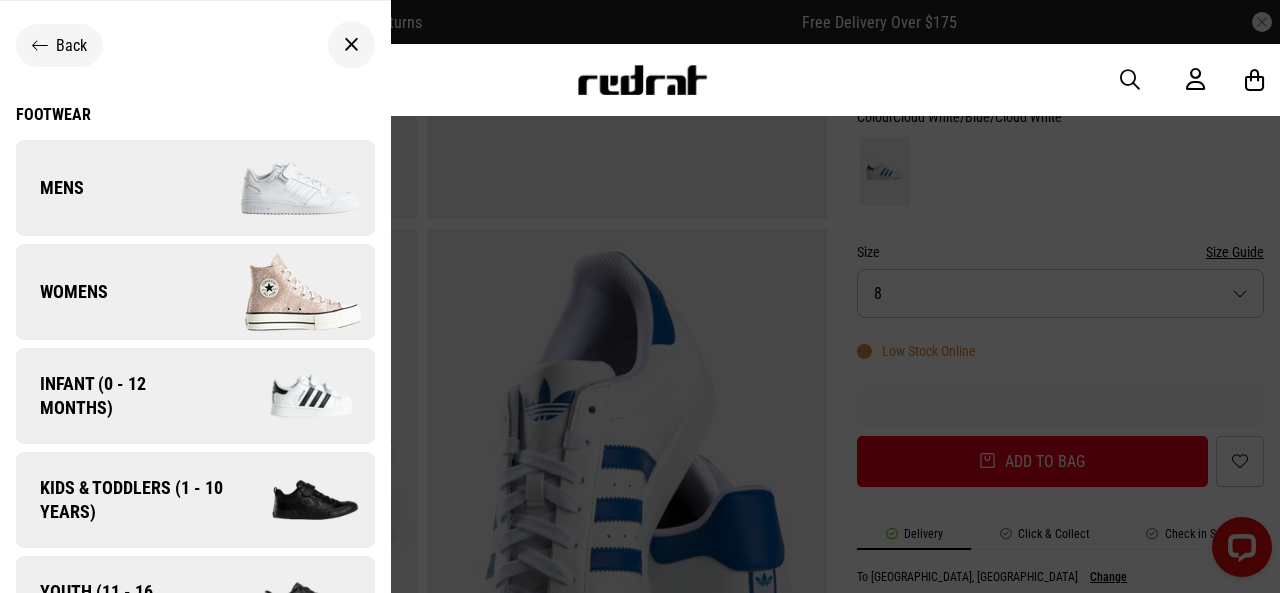click on "Kids & Toddlers (1 - 10 years)" at bounding box center (124, 500) 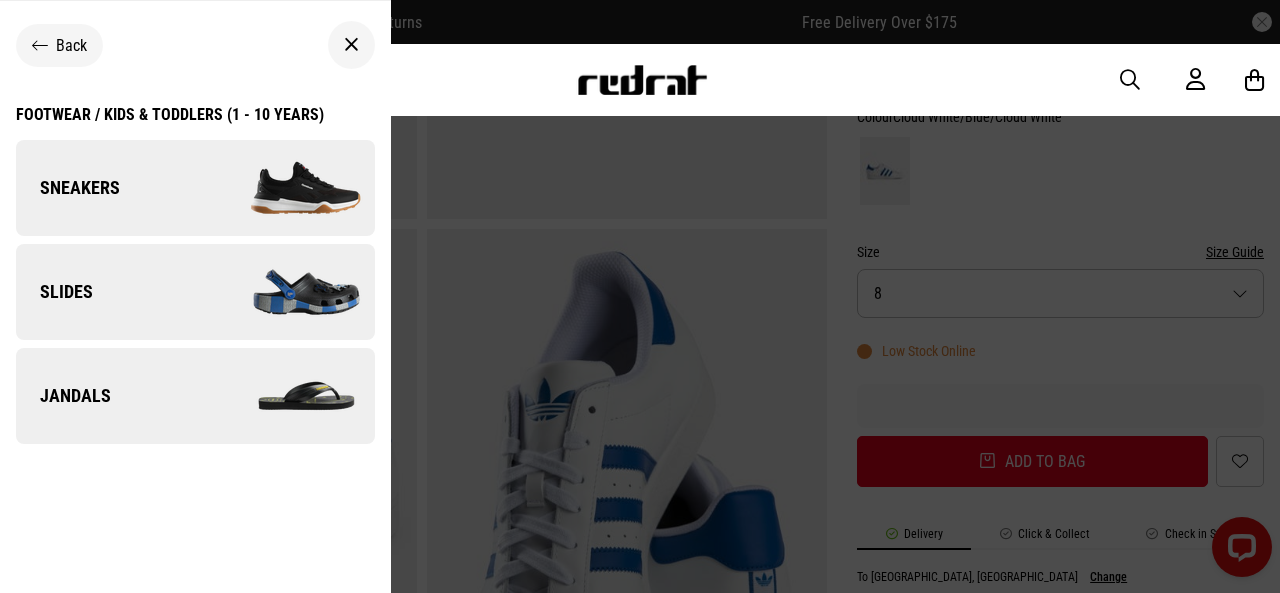 click at bounding box center (284, 188) 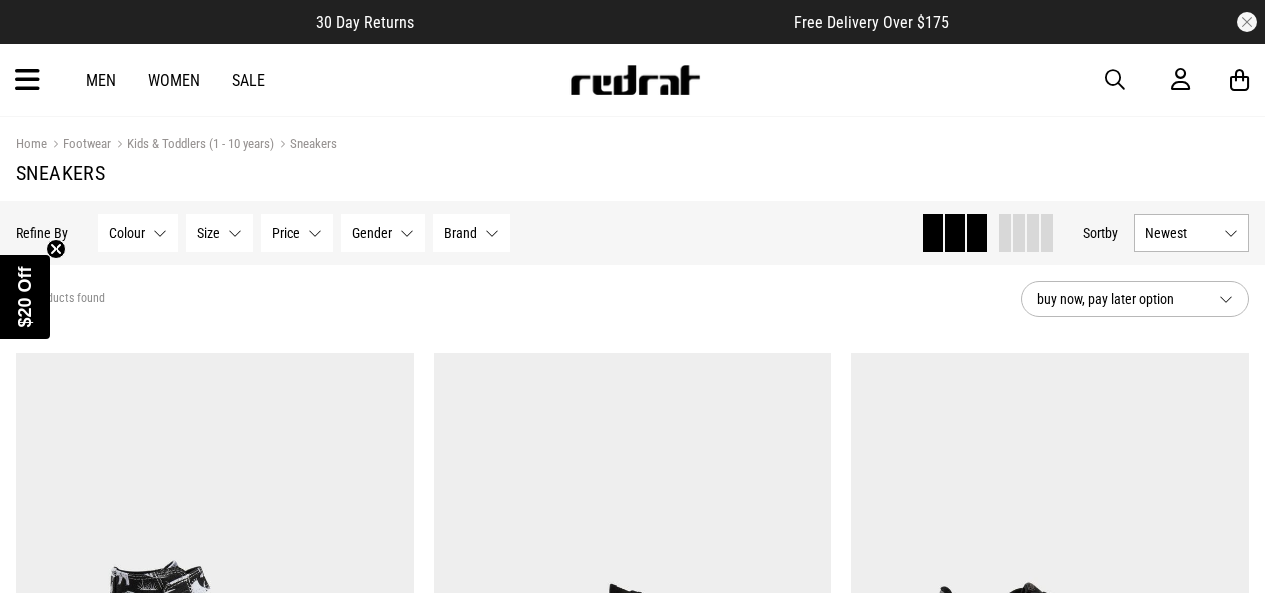 scroll, scrollTop: 0, scrollLeft: 0, axis: both 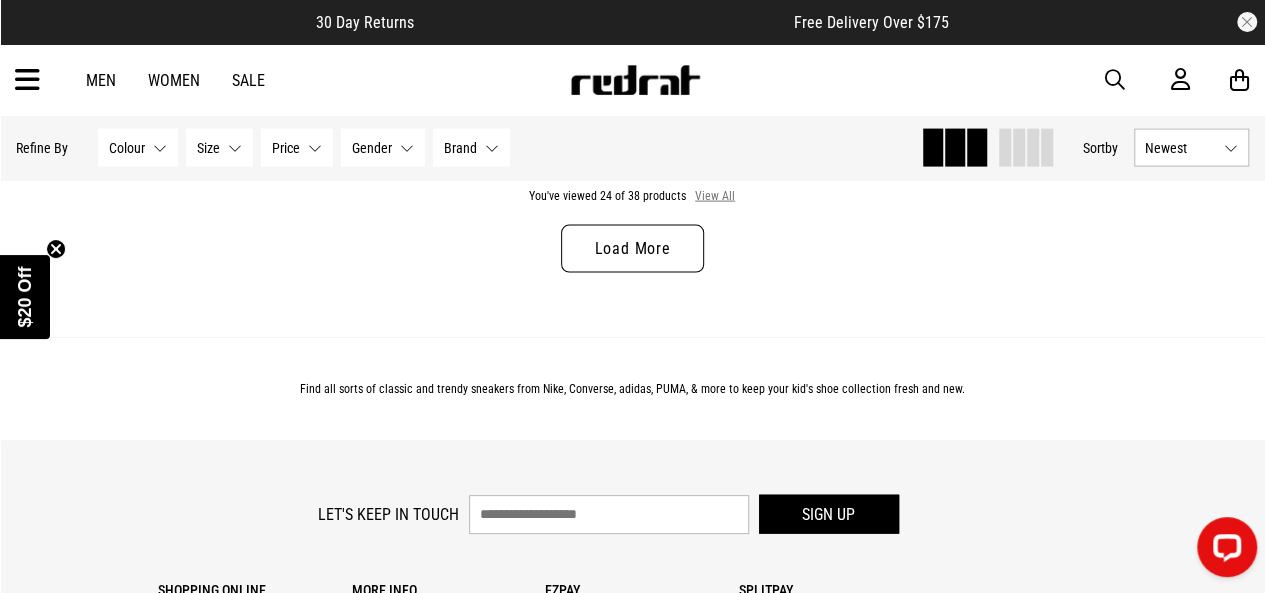 click on "View All" at bounding box center [715, 197] 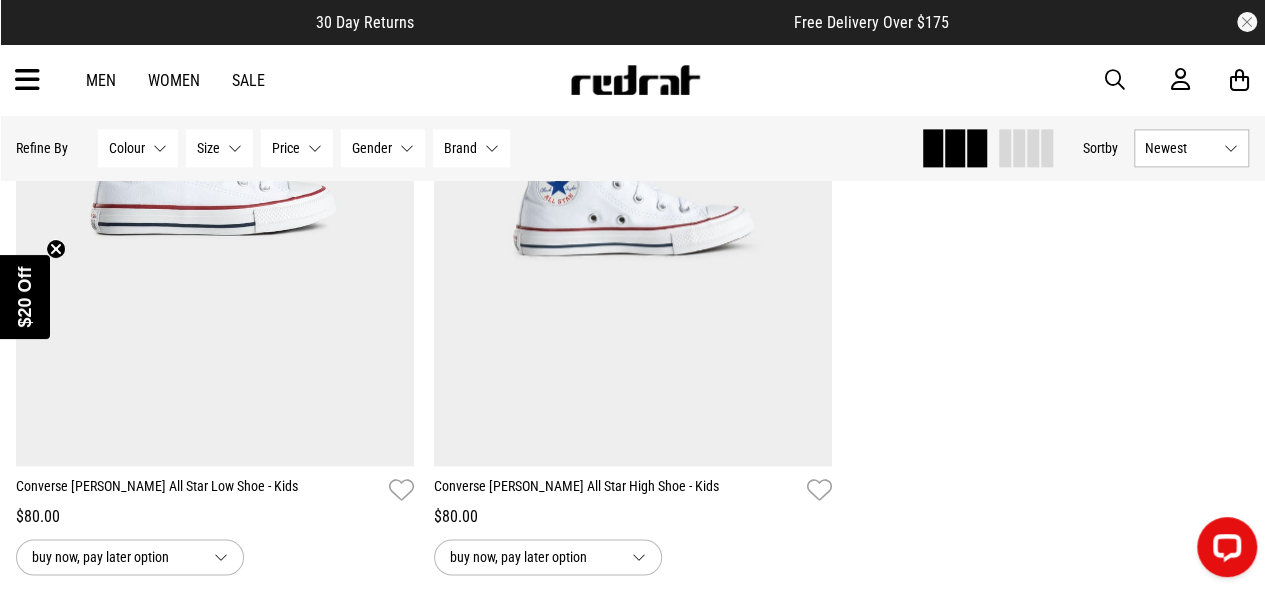 scroll, scrollTop: 9141, scrollLeft: 0, axis: vertical 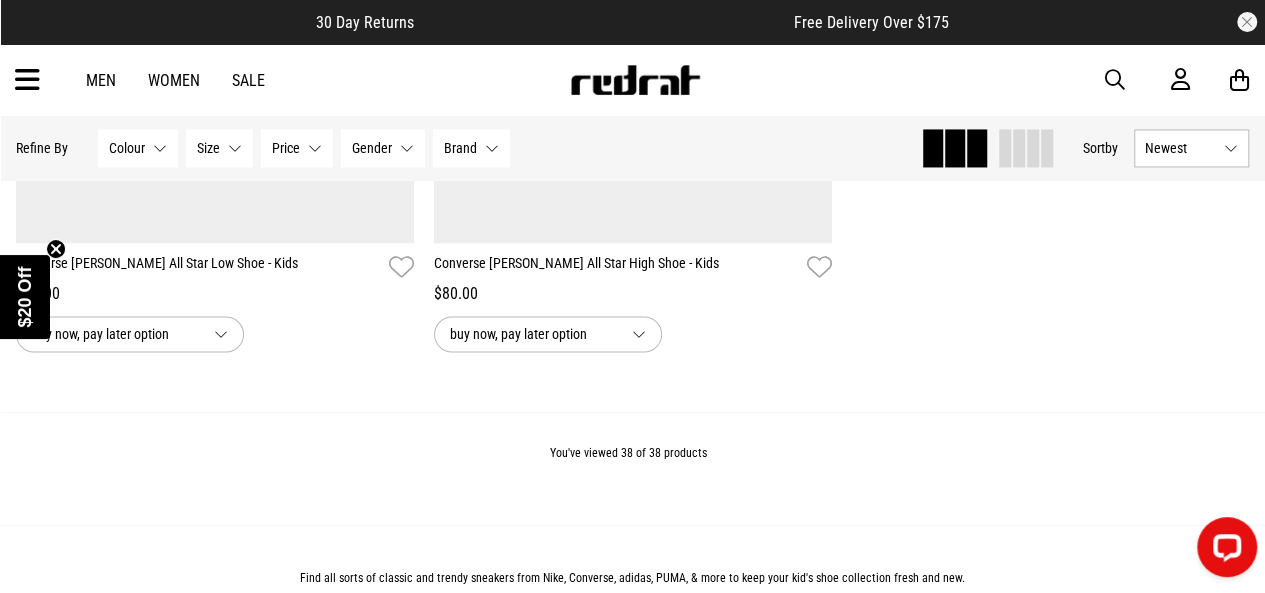 click on "Brand  None selected" at bounding box center [471, 148] 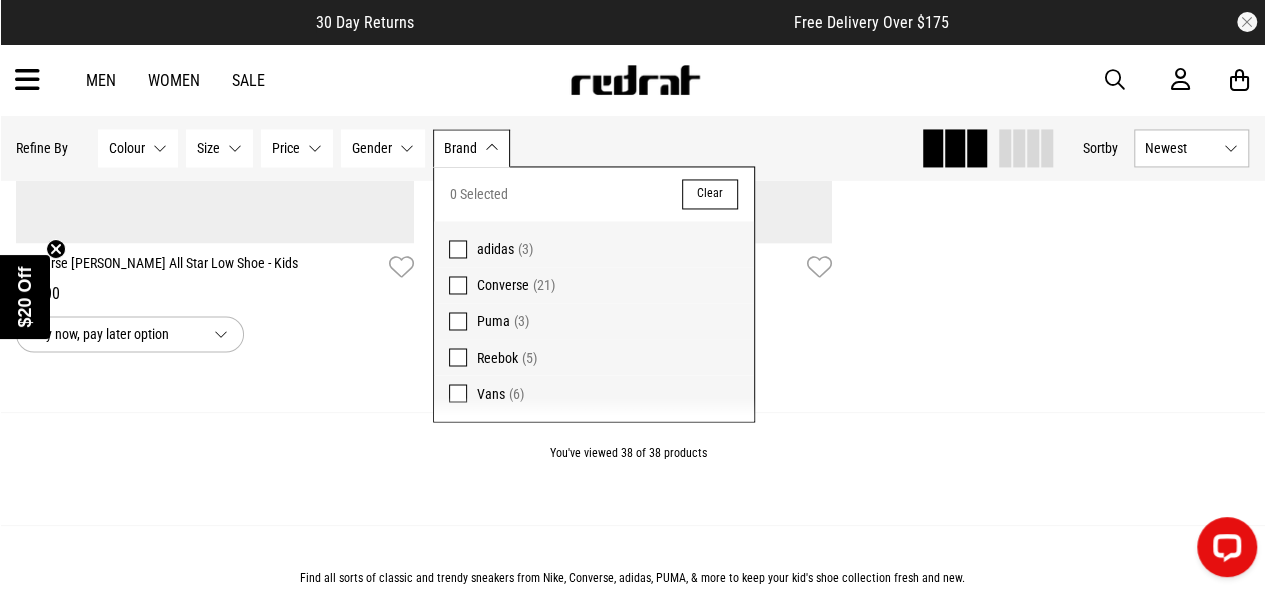click at bounding box center (458, 249) 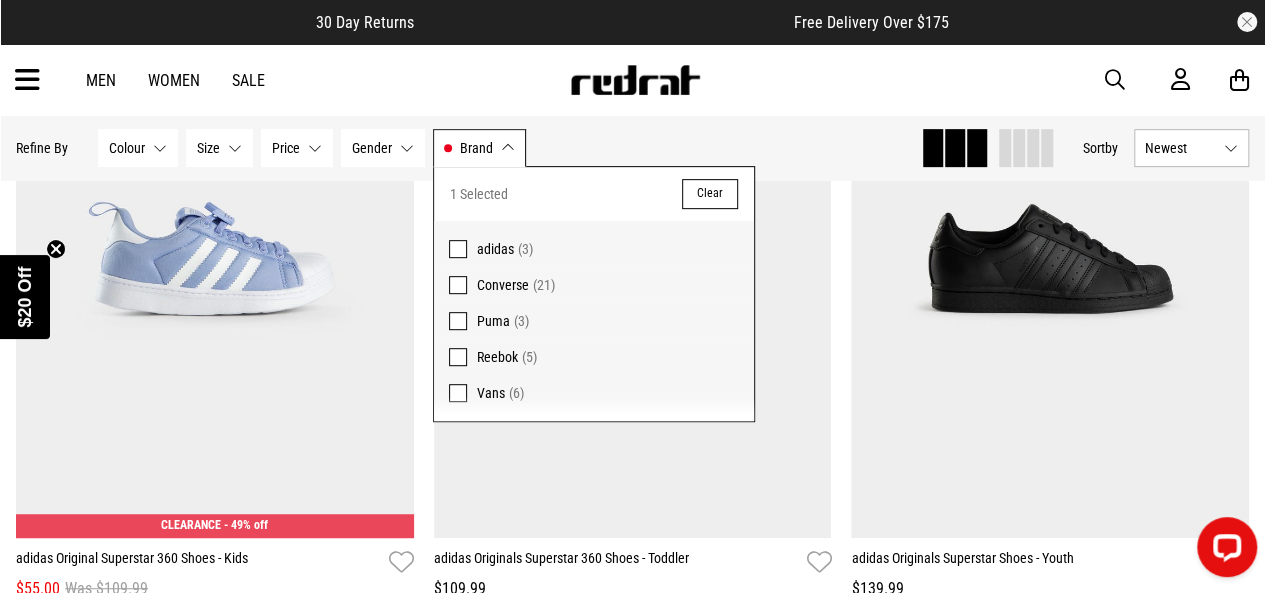 scroll, scrollTop: 446, scrollLeft: 0, axis: vertical 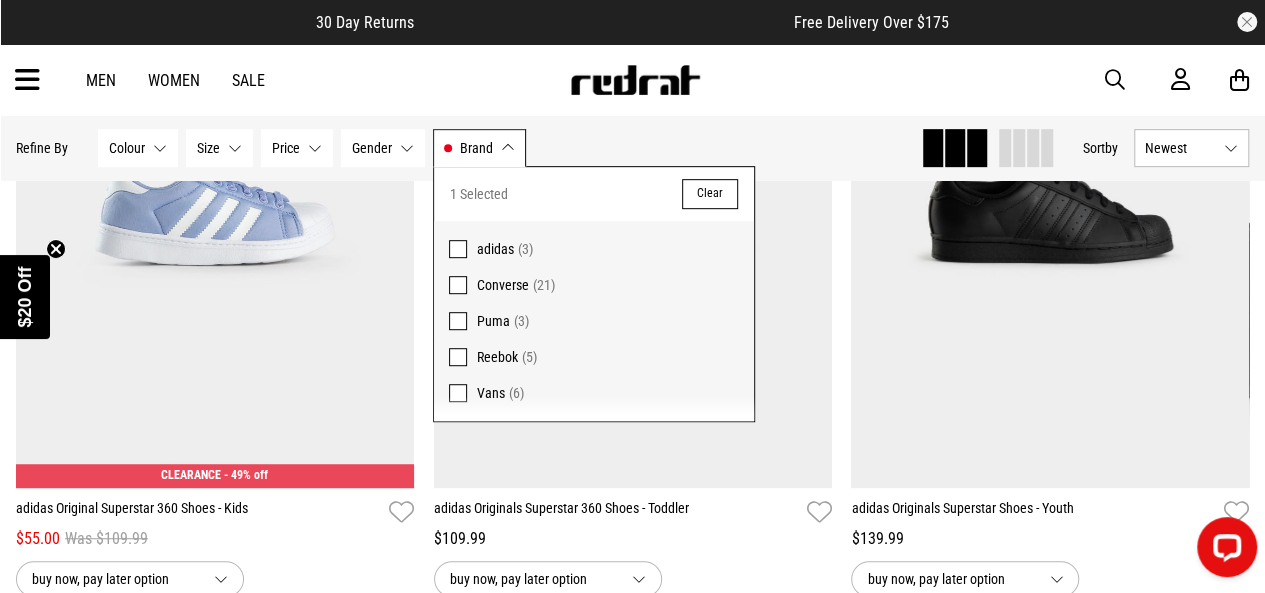click at bounding box center [27, 80] 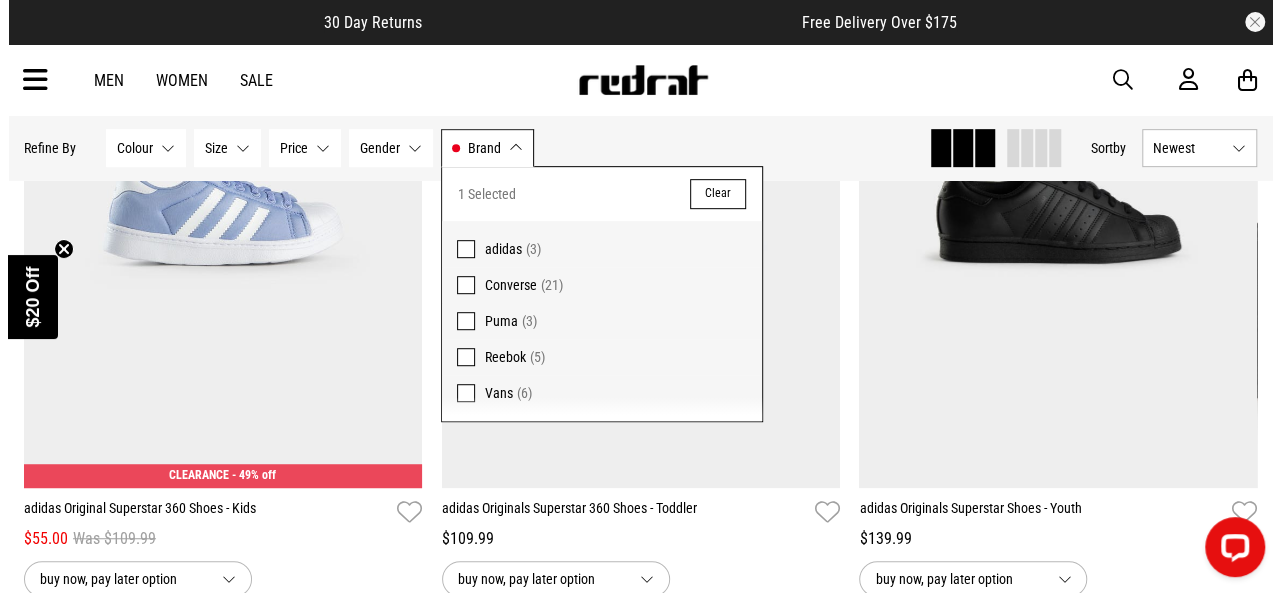 scroll, scrollTop: 454, scrollLeft: 0, axis: vertical 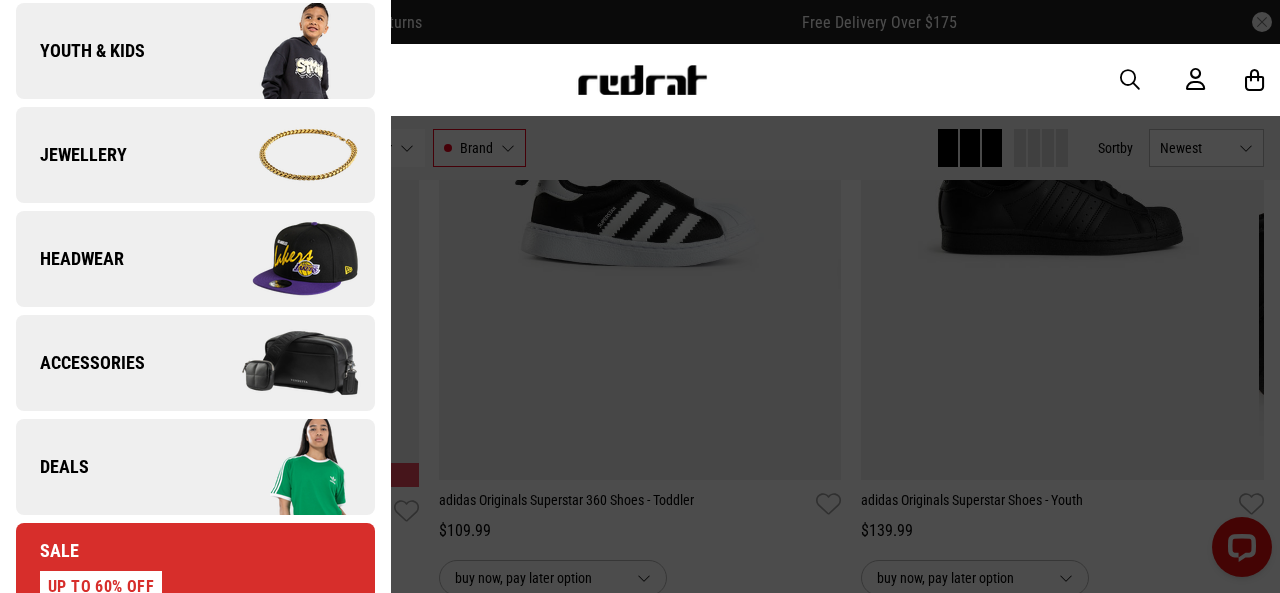 click at bounding box center (284, 363) 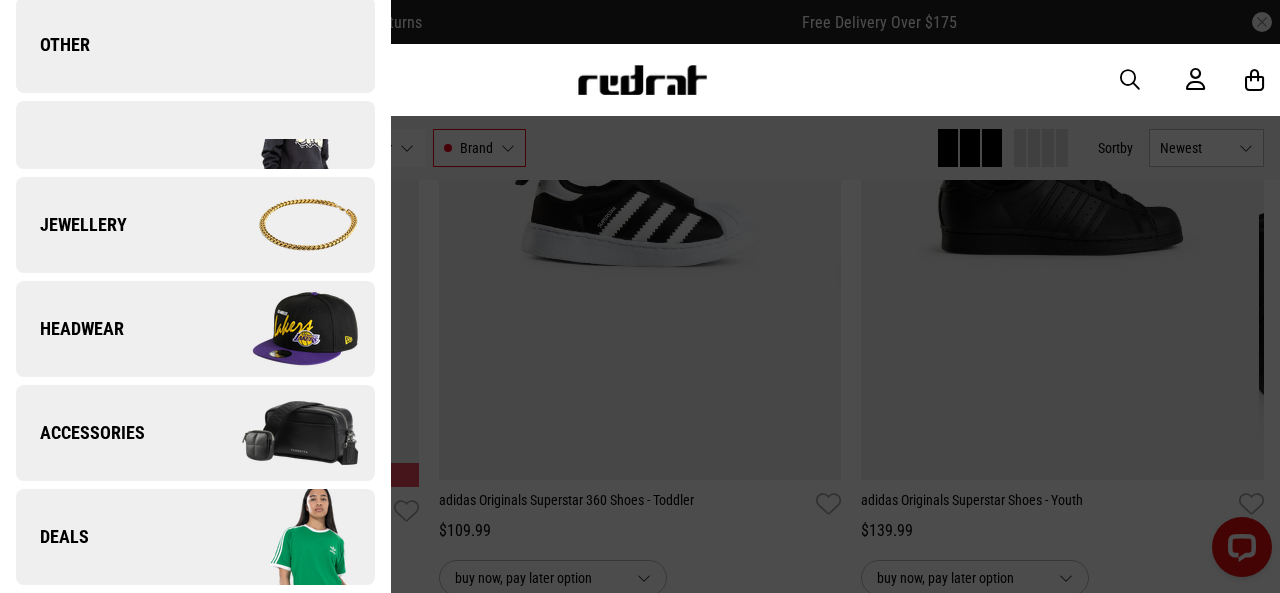 scroll, scrollTop: 0, scrollLeft: 0, axis: both 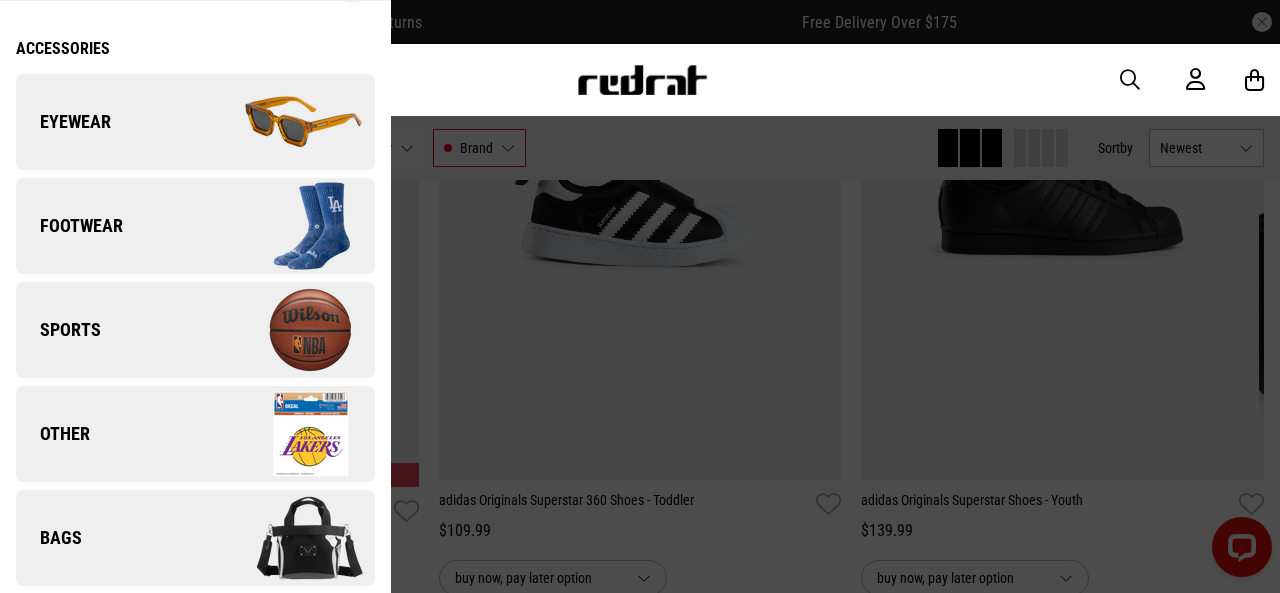 click on "Other" at bounding box center (53, 434) 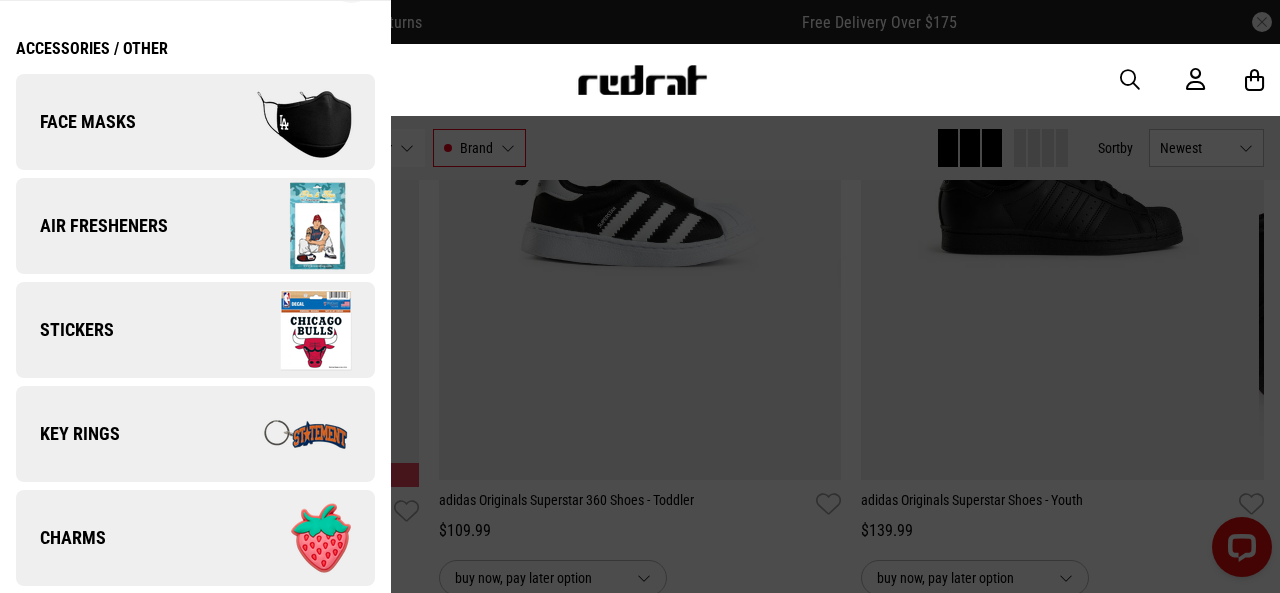 scroll, scrollTop: 82, scrollLeft: 0, axis: vertical 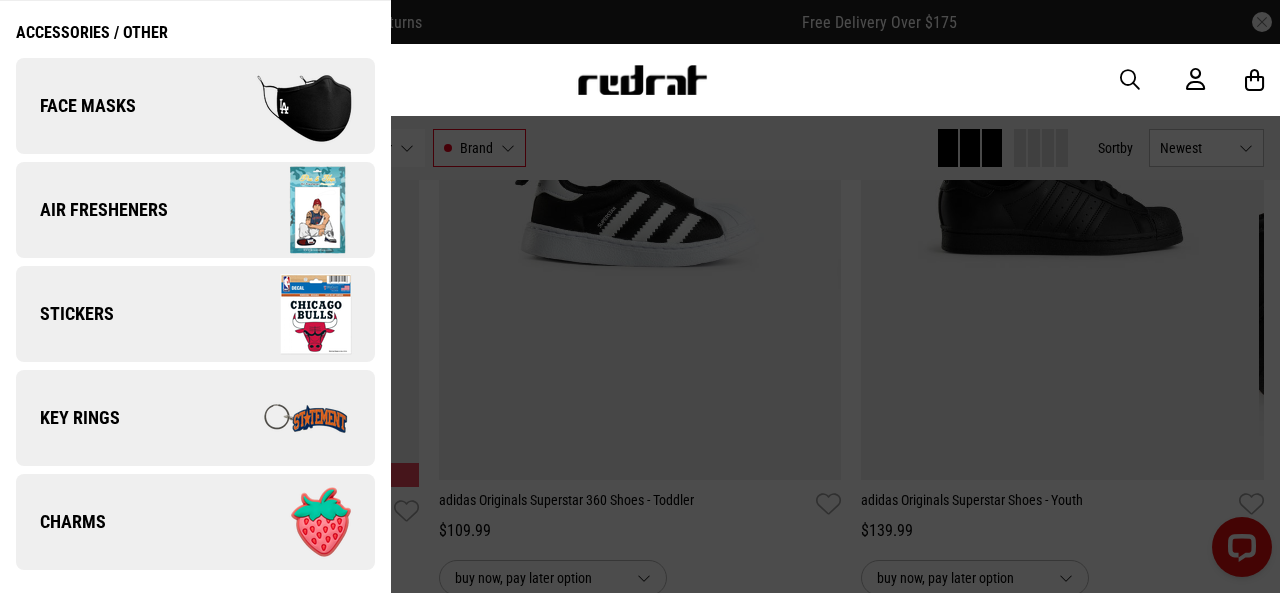 click on "Men   Women   Sale     Sign in     New       Back         Footwear       Back
Footwear											   Mens       Back
Footwear / Mens																   Sneakers     Jandals     Socks     Boots     Slides     Basketball     Womens       Back
Footwear / Womens																   Sneakers     Boots     Slides     Jandals     Socks     Infant (0 - 12 months)       Back
Footwear / Infant (0 - 12 months)																   Shoes     Kids & Toddlers (1 - 10 years)       Back
Footwear / Kids & Toddlers (1 - 10 years)																   Sneakers     Slides     Jandals     Youth (11 - 16 years)       Back
Footwear / Youth (11 - 16 years)																   Sneakers     Slides       Mens       Back
Mens											   Footwear       Back
Mens / Footwear																   Slides     Jandals     Boots     Sneakers     Socks     Basketball     Tops       Back" at bounding box center (640, 80) 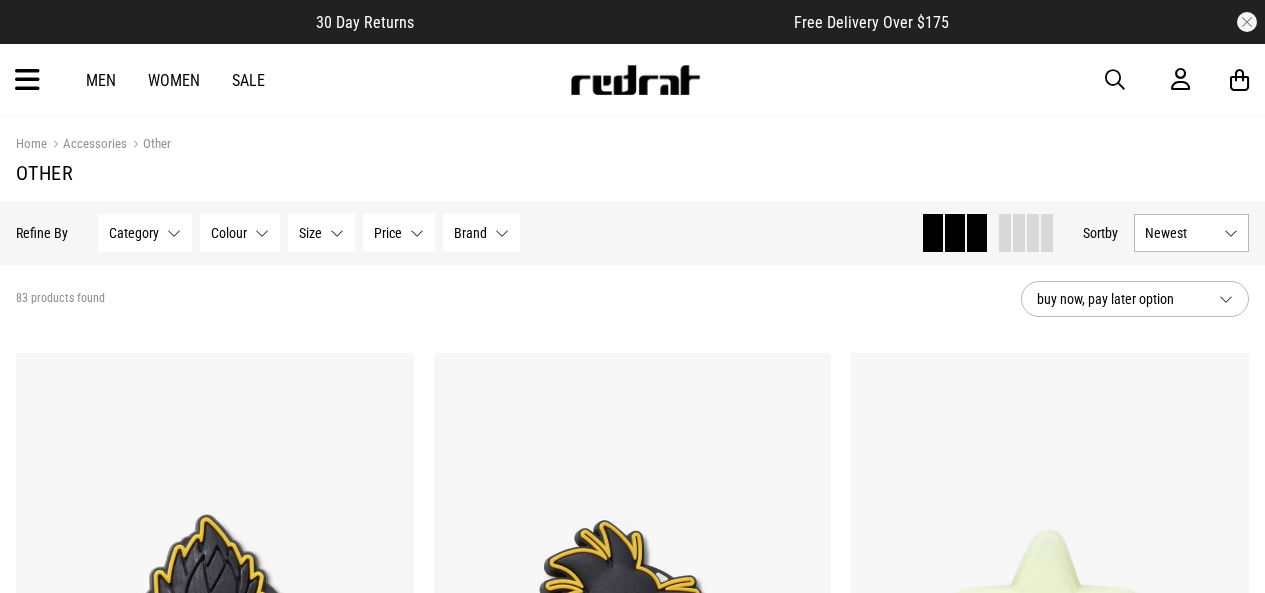 scroll, scrollTop: 0, scrollLeft: 0, axis: both 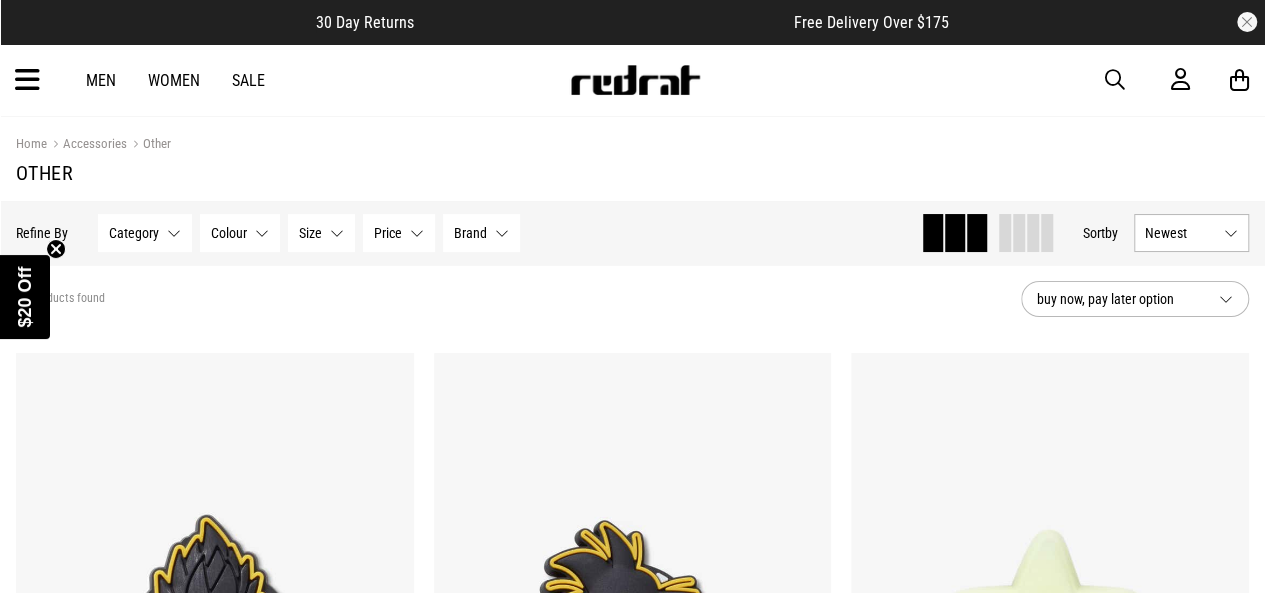 click at bounding box center (27, 80) 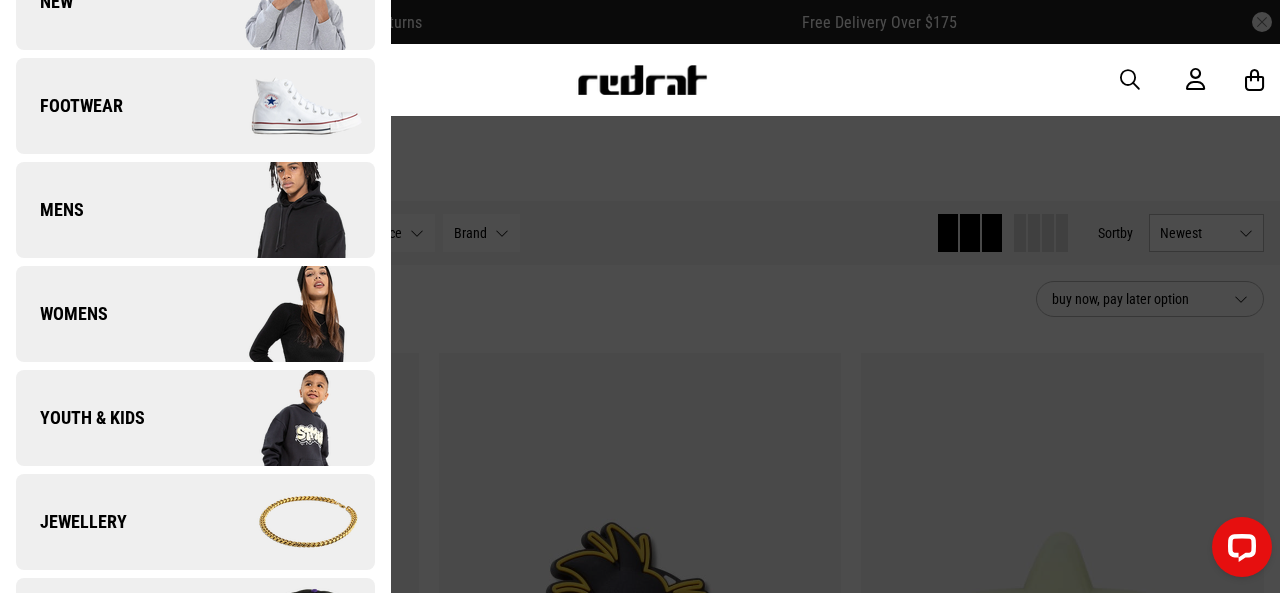 scroll, scrollTop: 0, scrollLeft: 0, axis: both 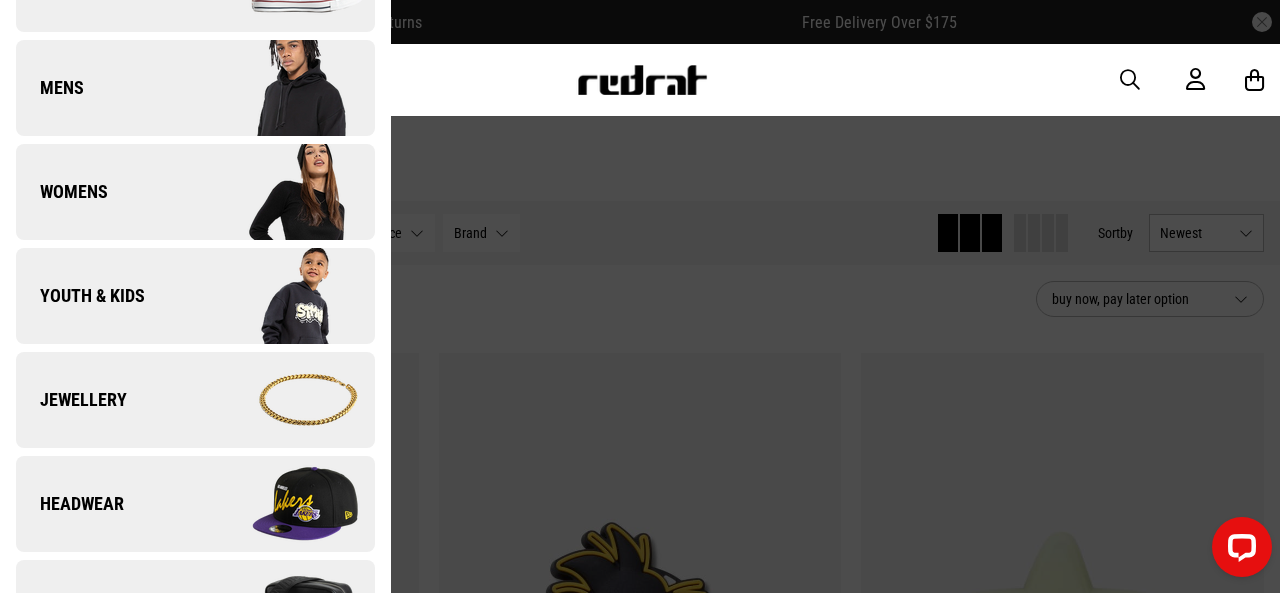 click on "Jewellery" at bounding box center [195, 400] 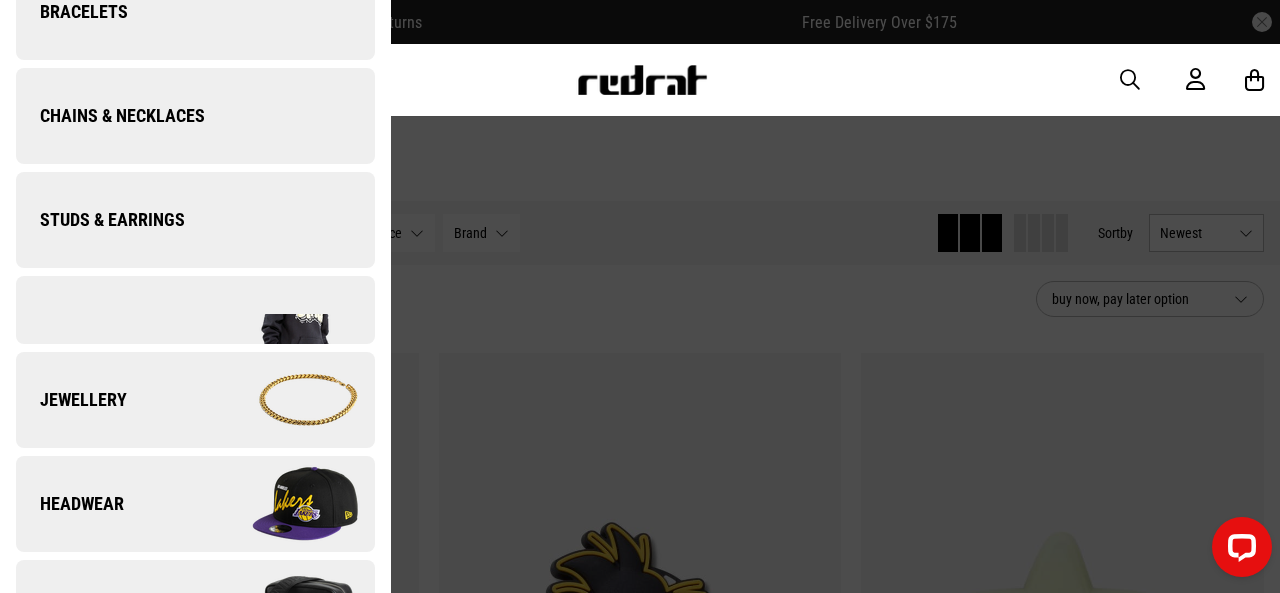 scroll, scrollTop: 0, scrollLeft: 0, axis: both 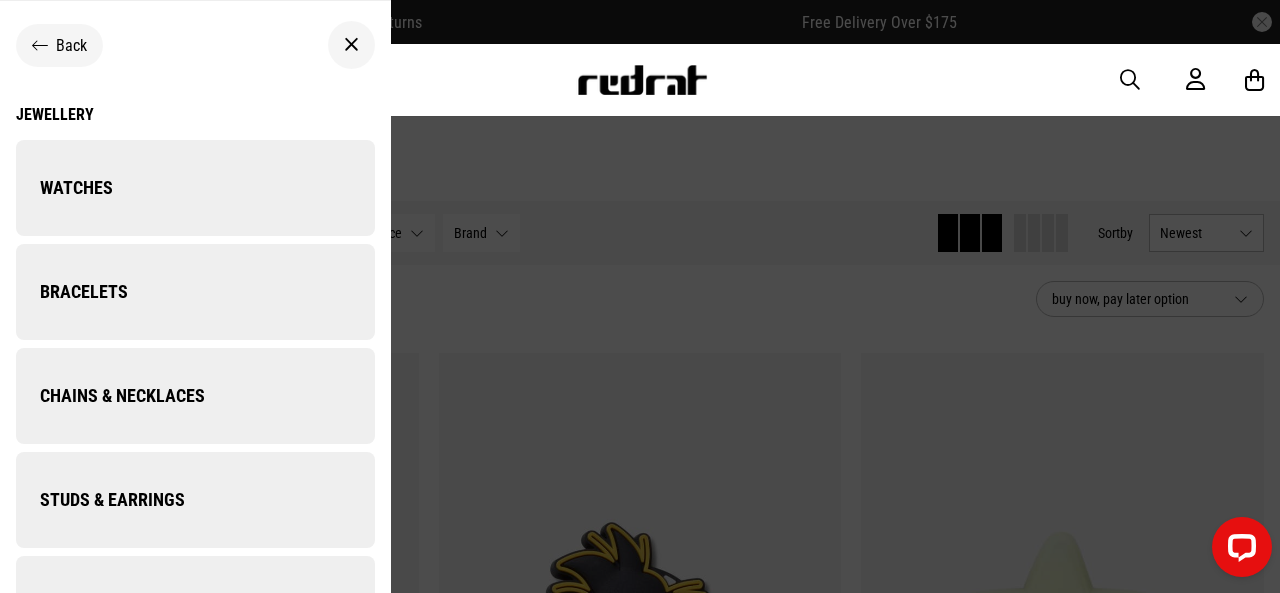 click on "Jewellery" at bounding box center [195, 114] 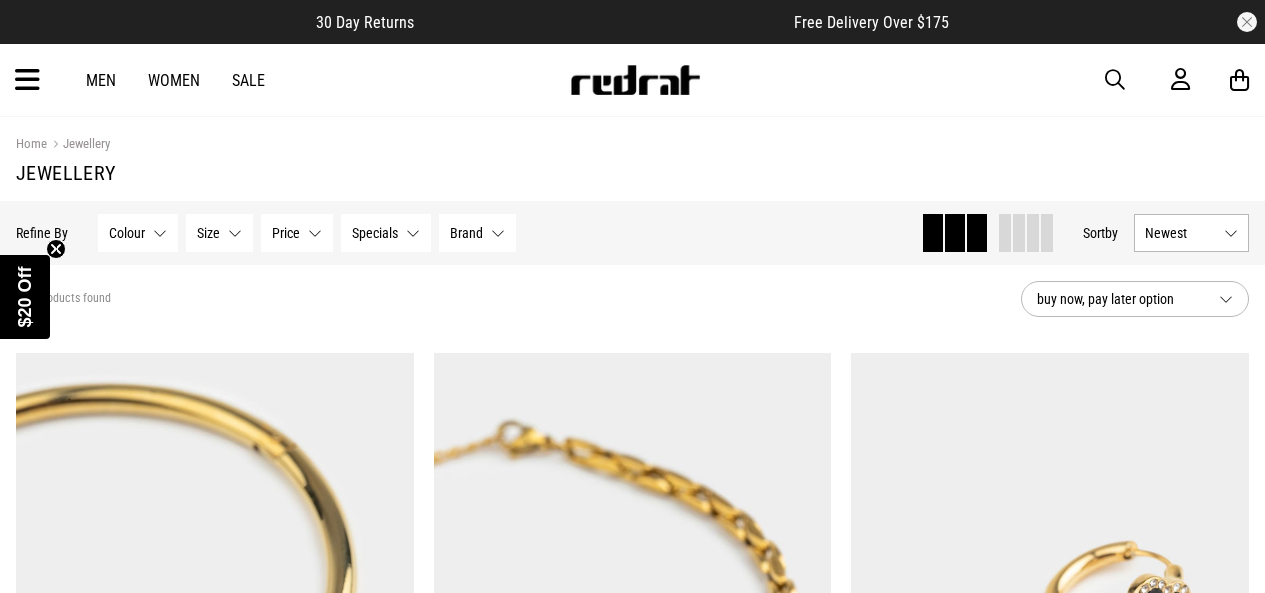 scroll, scrollTop: 0, scrollLeft: 0, axis: both 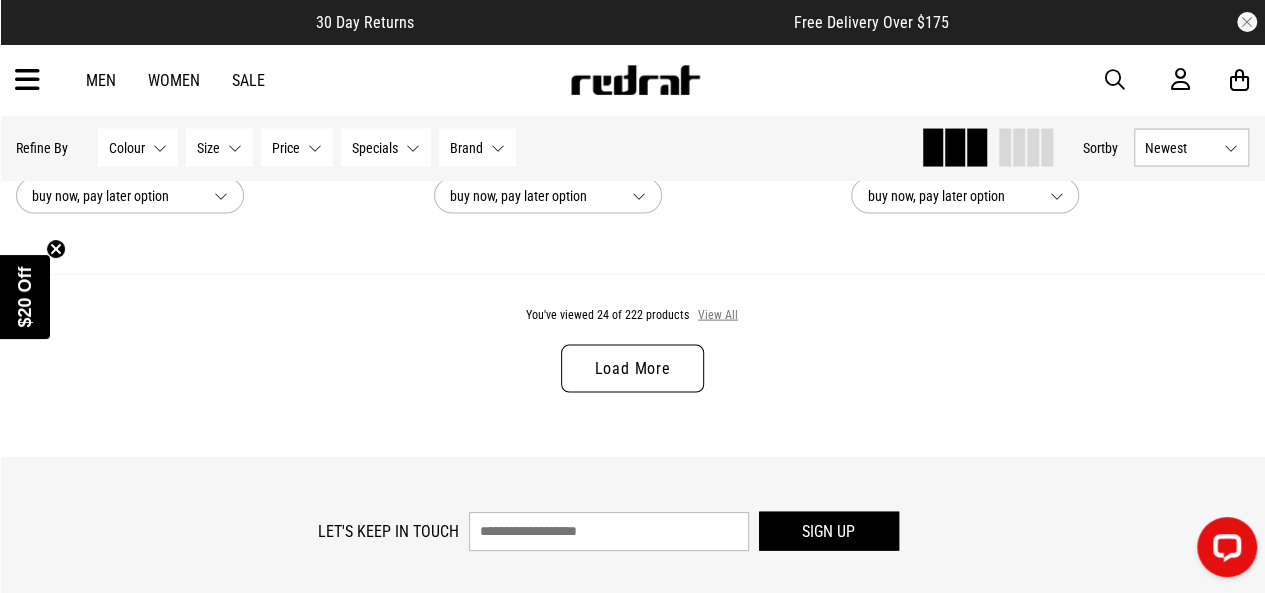 click on "View All" at bounding box center [718, 316] 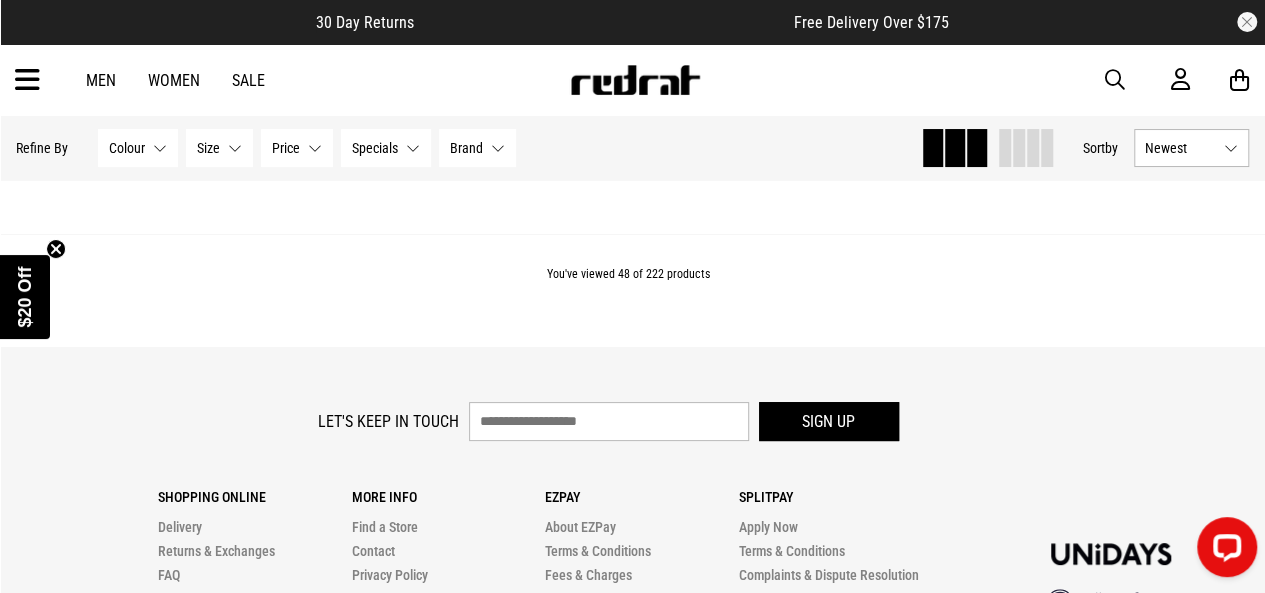 scroll, scrollTop: 11450, scrollLeft: 0, axis: vertical 